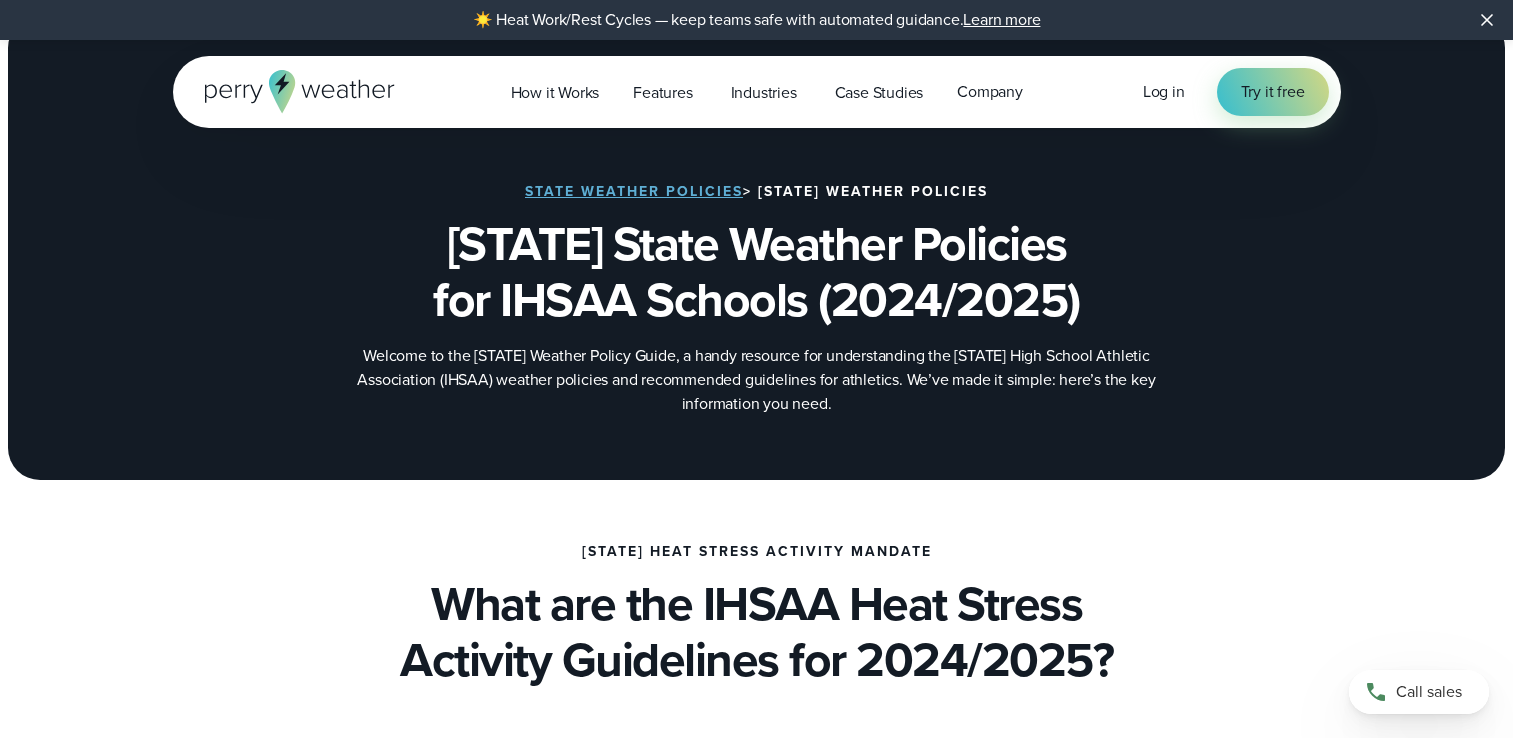 scroll, scrollTop: 0, scrollLeft: 0, axis: both 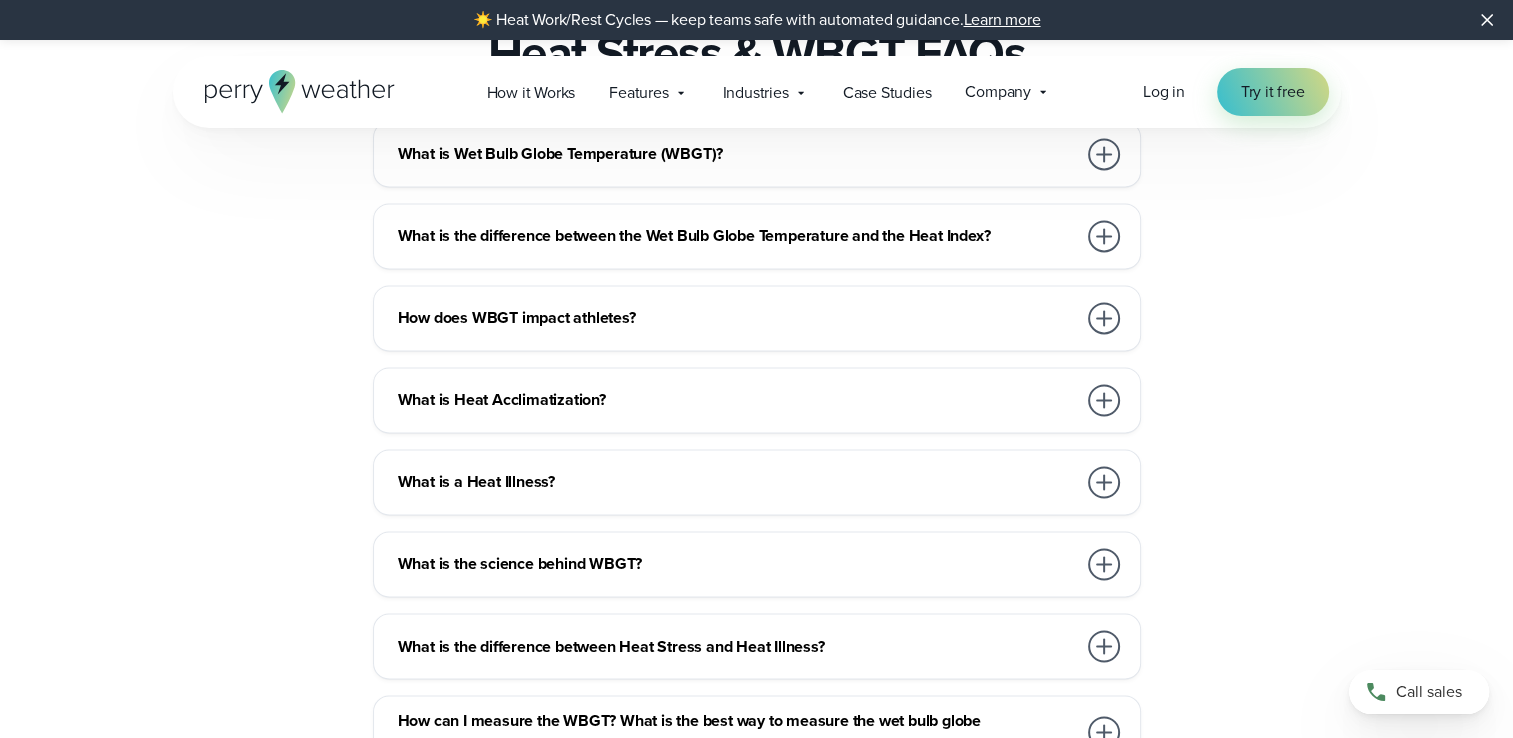 click on "What is the difference between the Wet Bulb Globe Temperature and the Heat Index?" at bounding box center (761, 236) 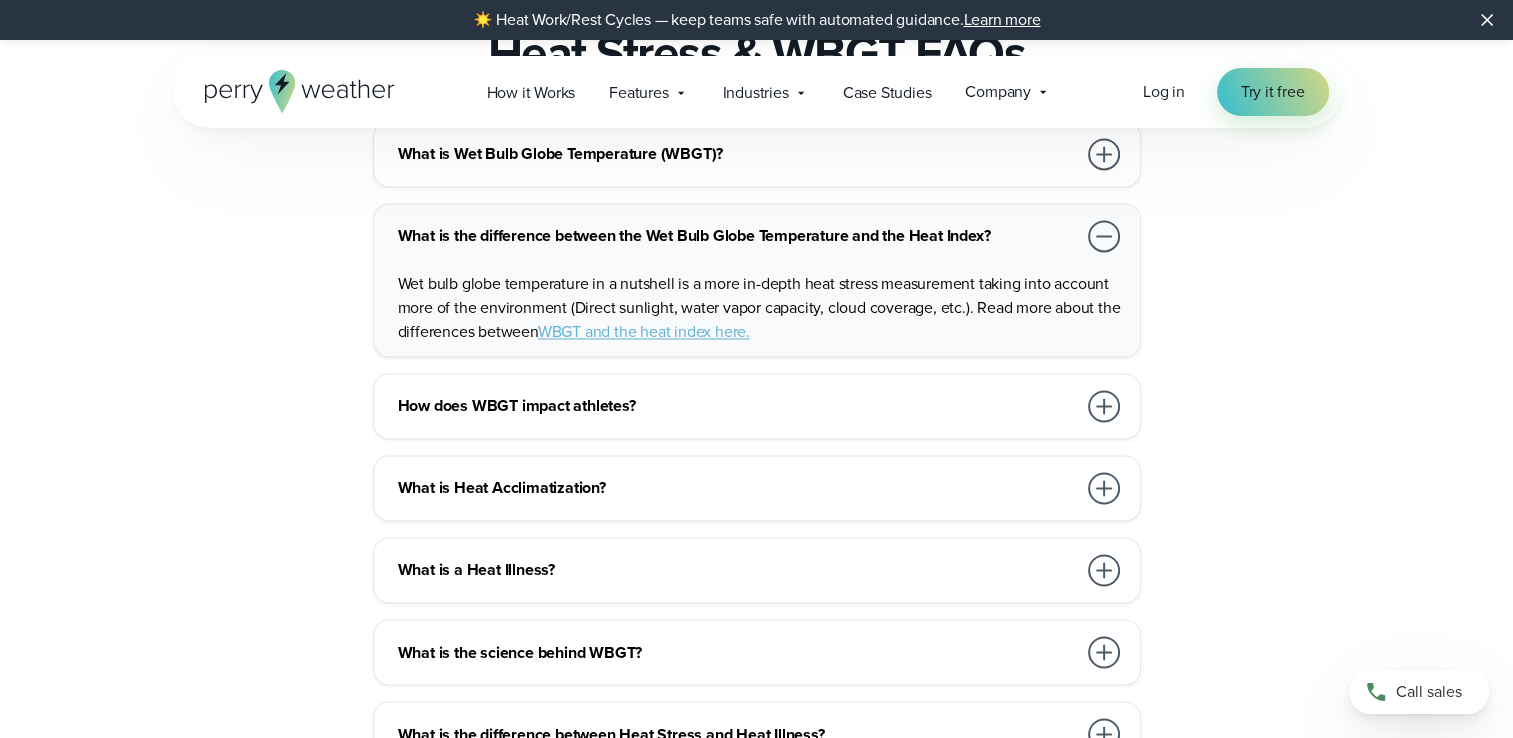 click on "What is the difference between the Wet Bulb Globe Temperature and the Heat Index?" at bounding box center (761, 236) 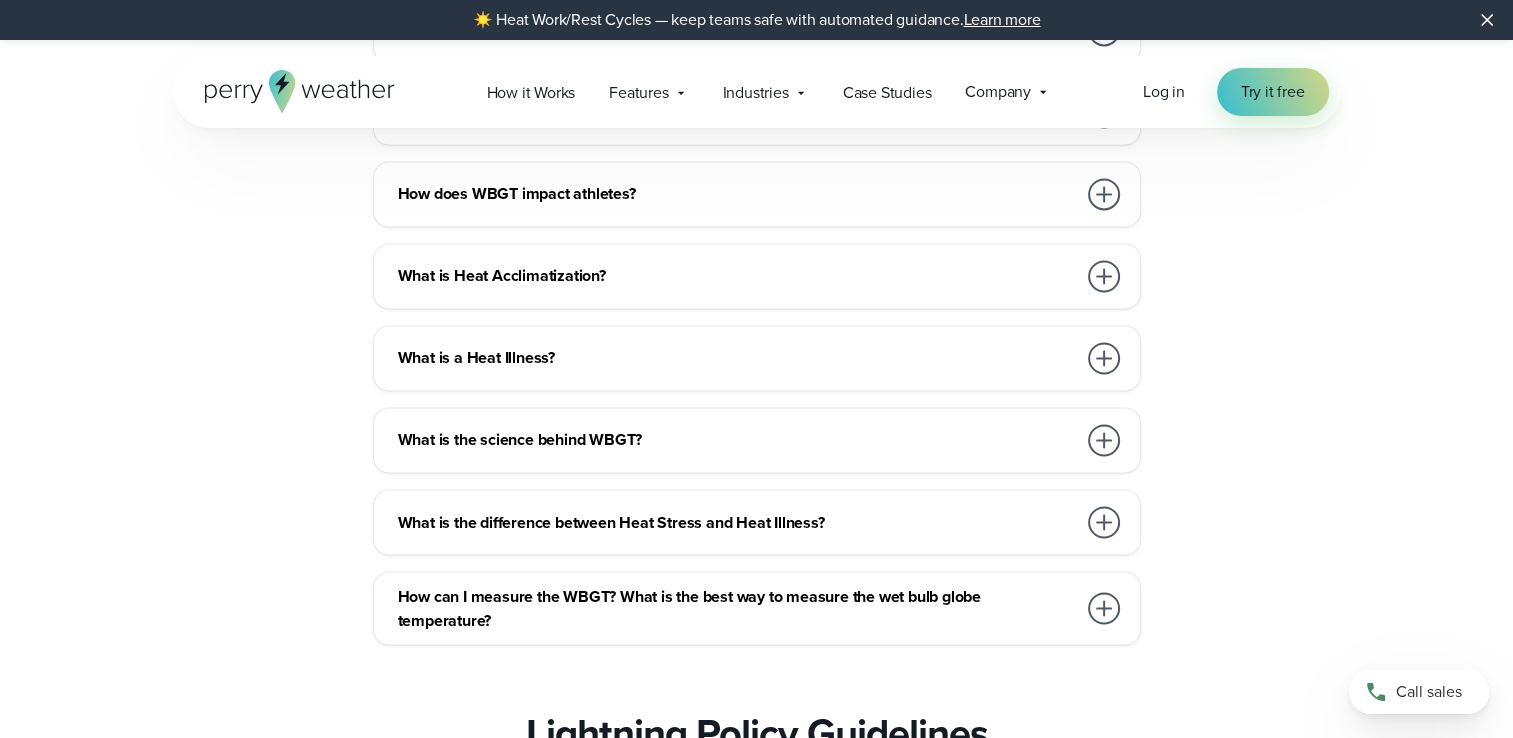scroll, scrollTop: 3400, scrollLeft: 0, axis: vertical 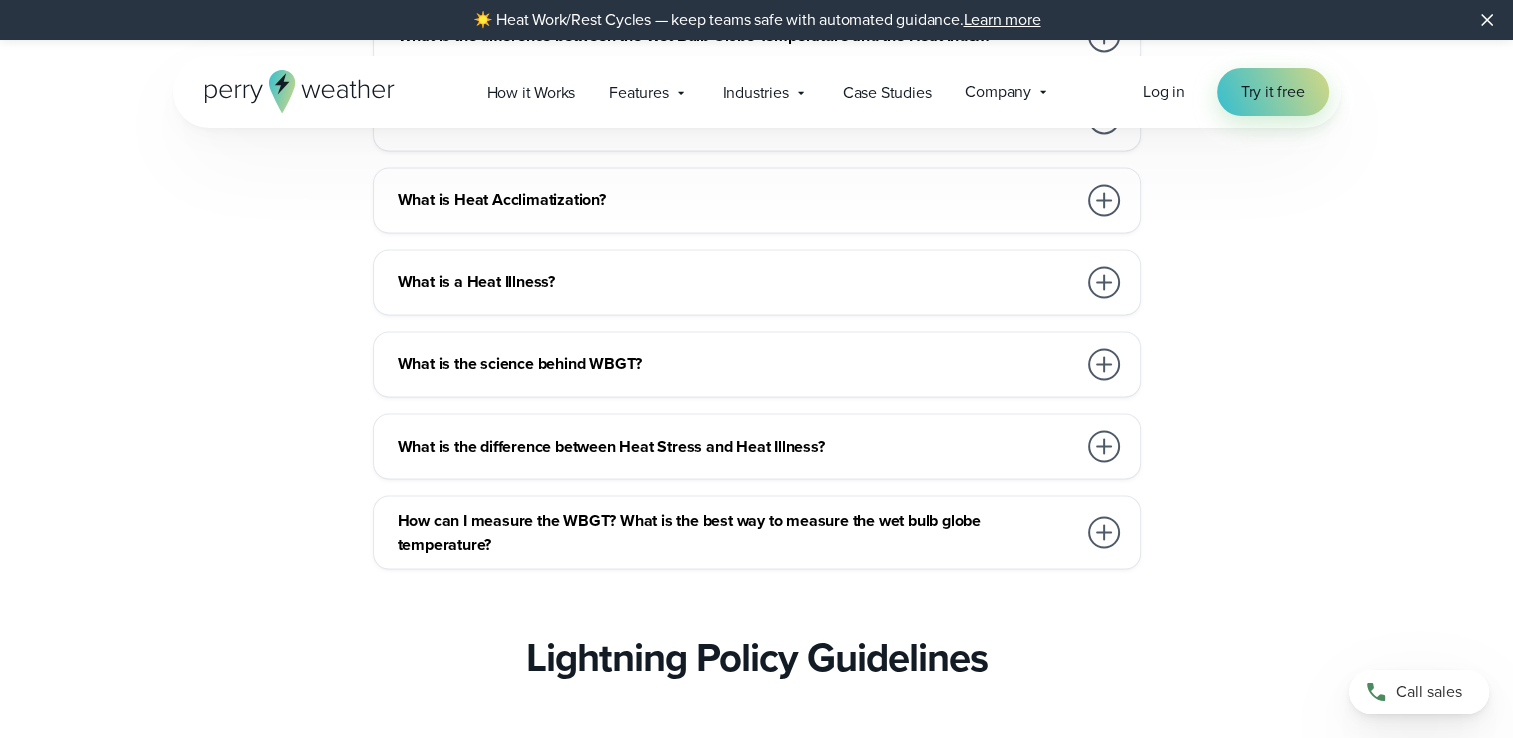 click on "What is Heat Acclimatization?" at bounding box center (761, 200) 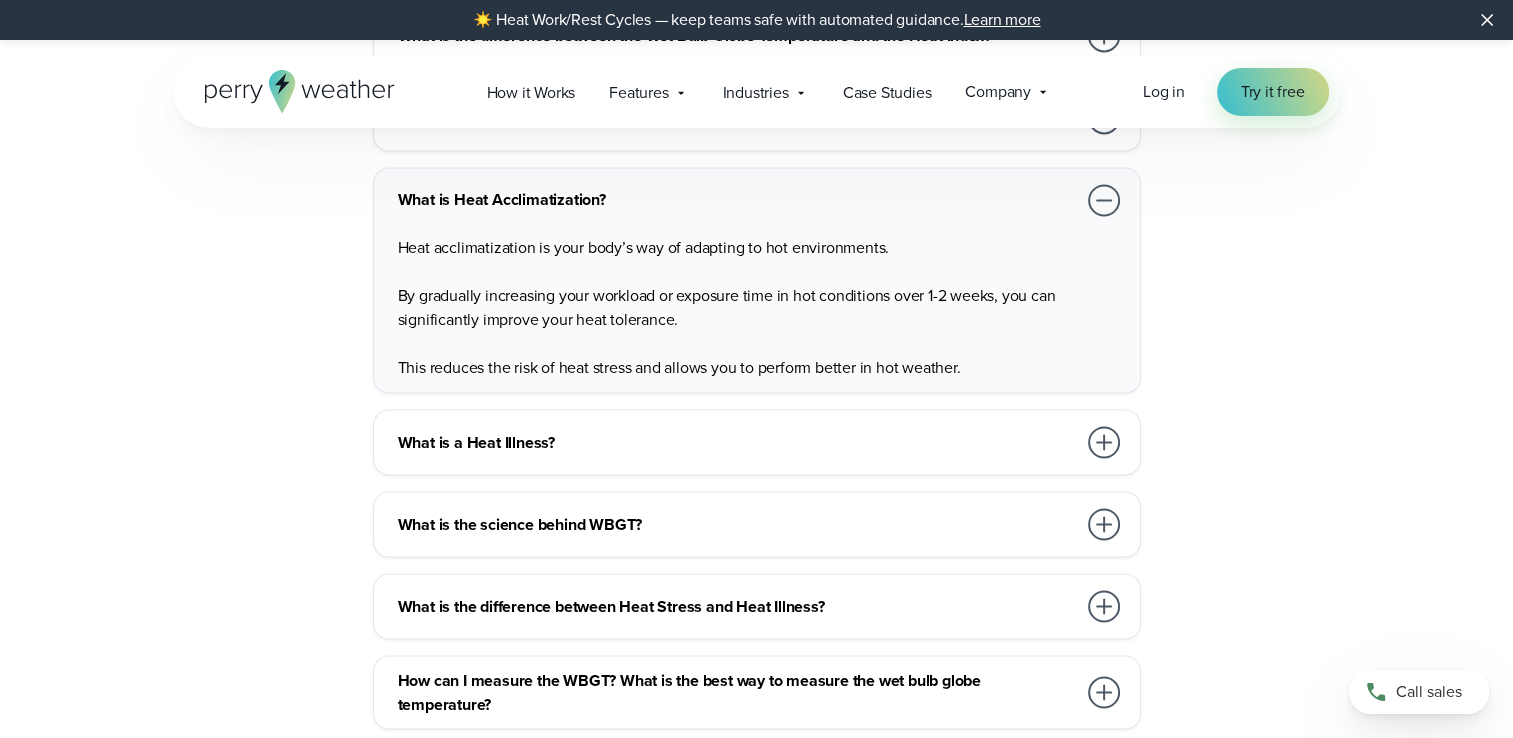 click on "What is Heat Acclimatization?" at bounding box center [761, 200] 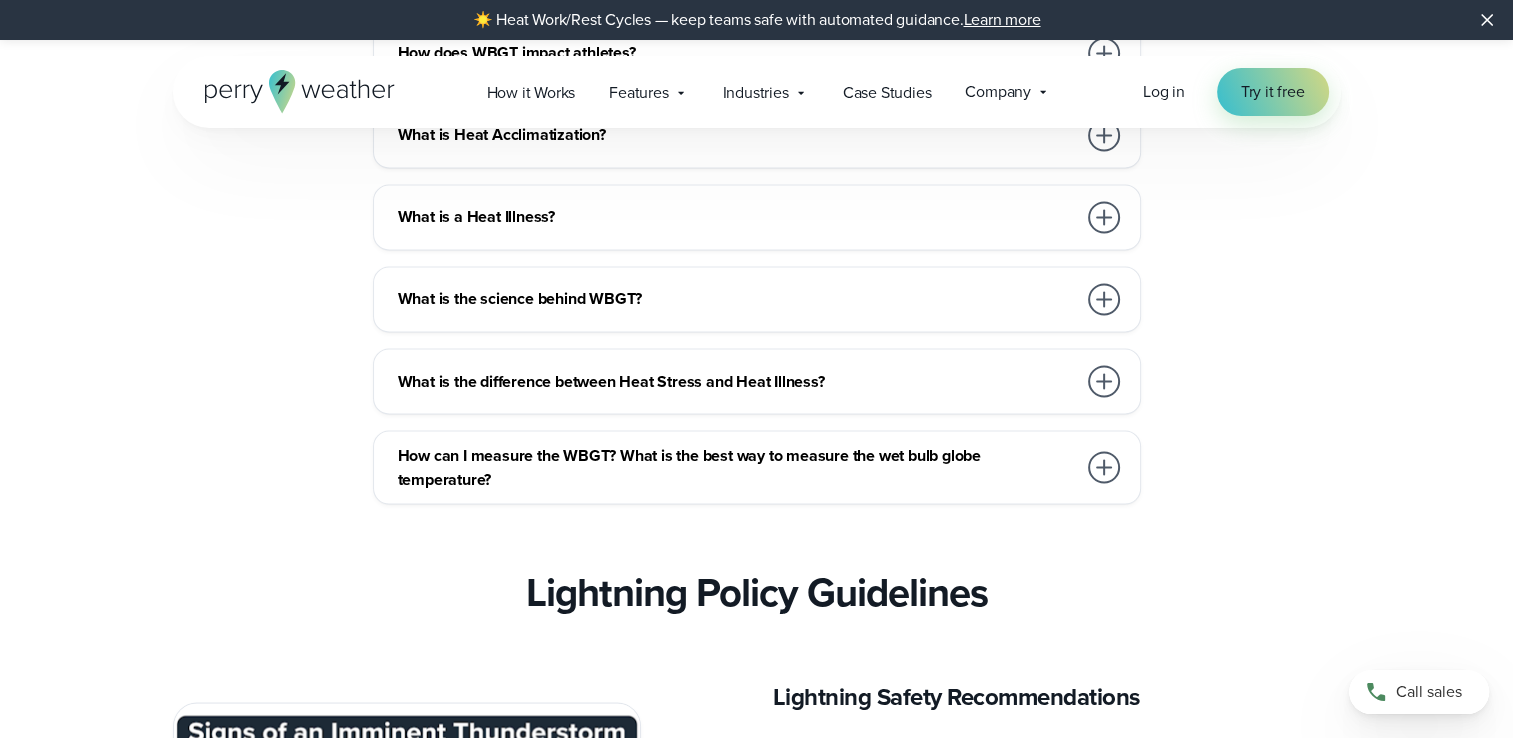 scroll, scrollTop: 3600, scrollLeft: 0, axis: vertical 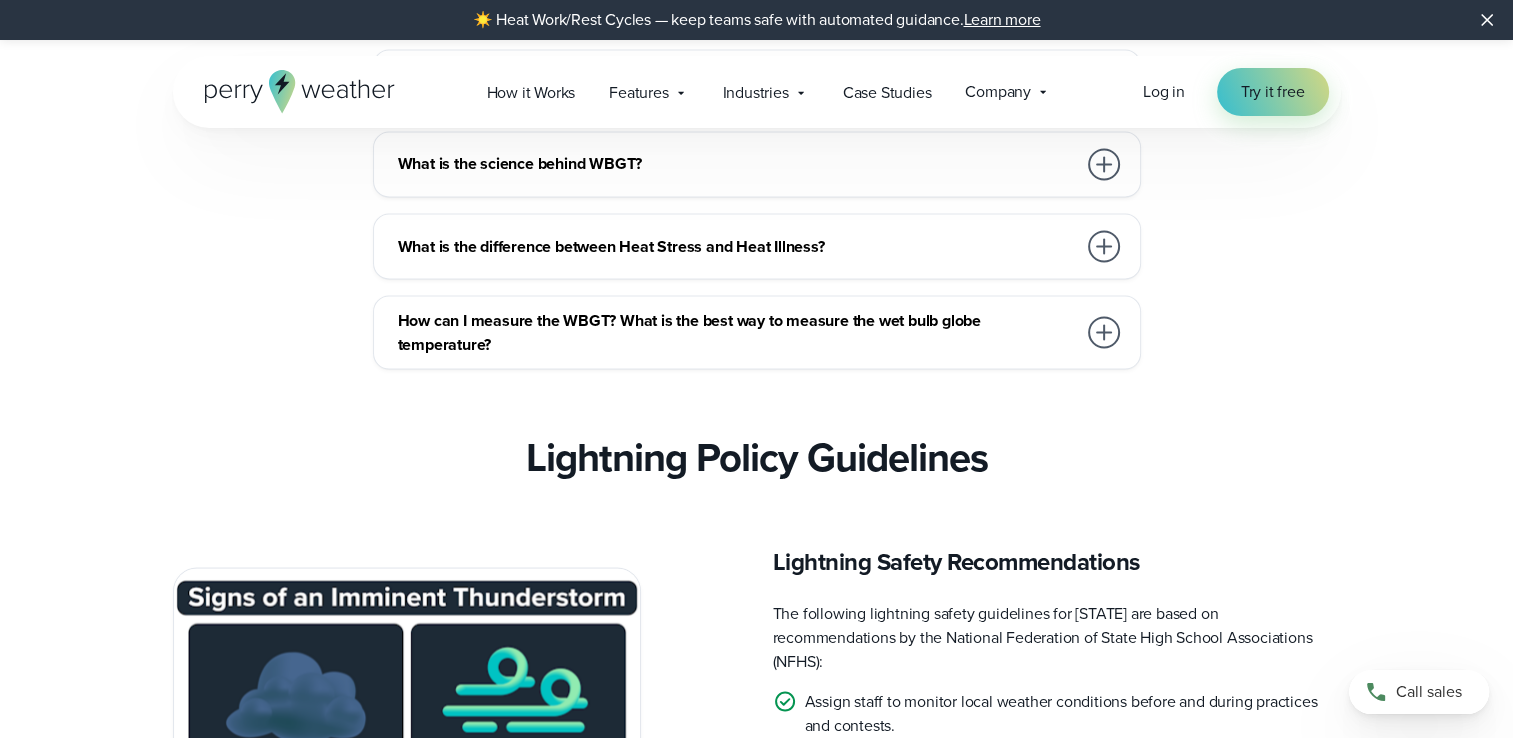click on "How can I measure the WBGT? What is the best way to measure the wet bulb globe temperature?" at bounding box center [737, 332] 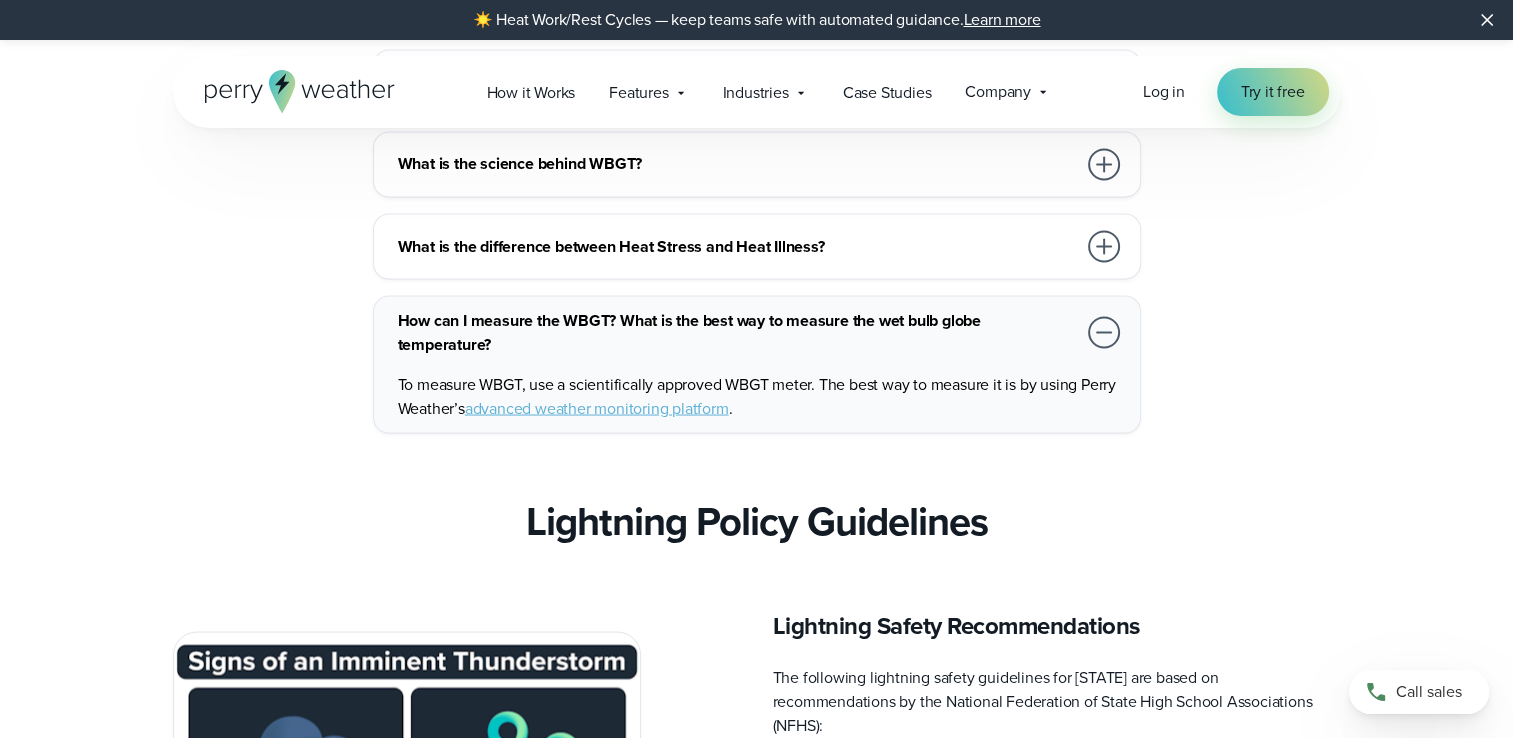 click on "How can I measure the WBGT? What is the best way to measure the wet bulb globe temperature?" at bounding box center (737, 332) 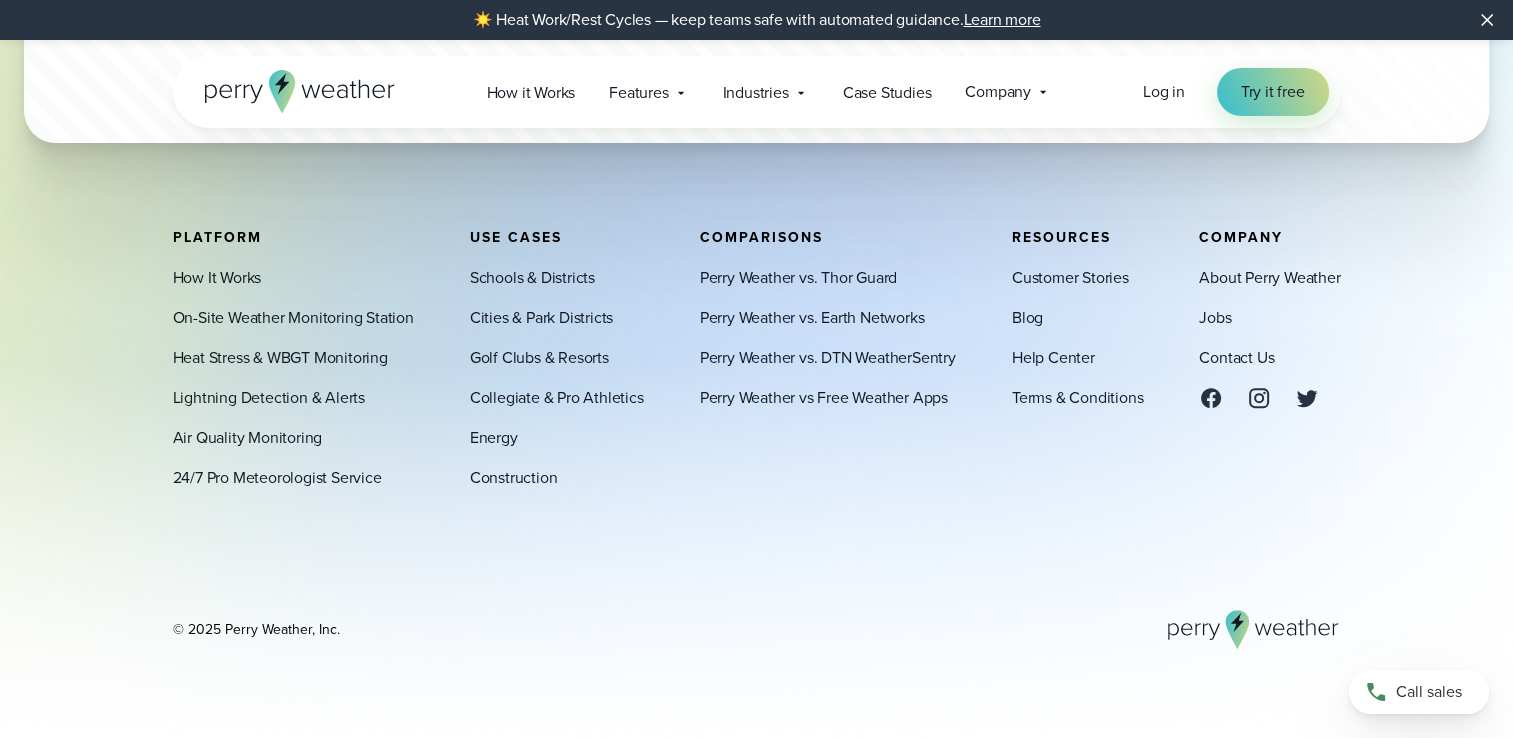 scroll, scrollTop: 8395, scrollLeft: 0, axis: vertical 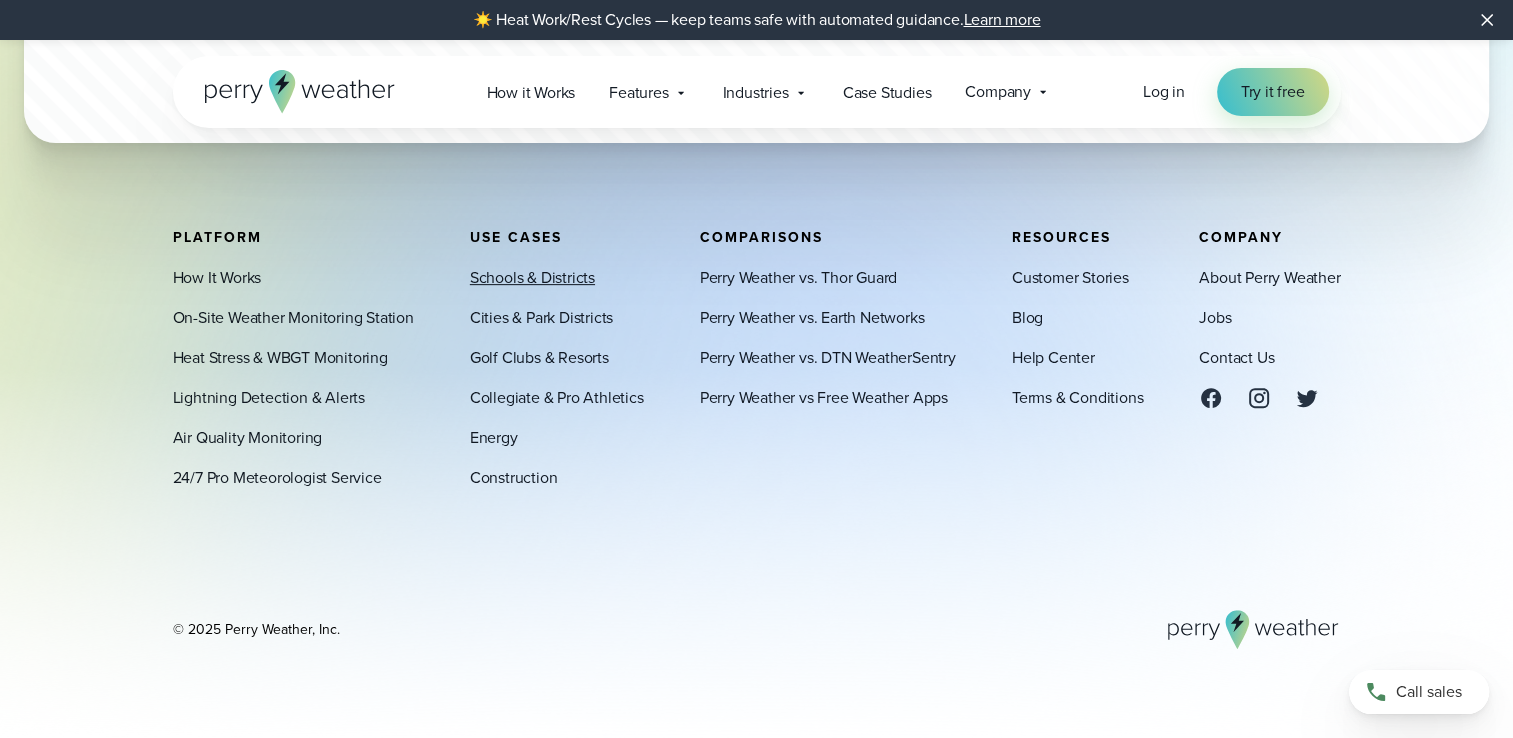 click on "Schools & Districts" at bounding box center [532, 278] 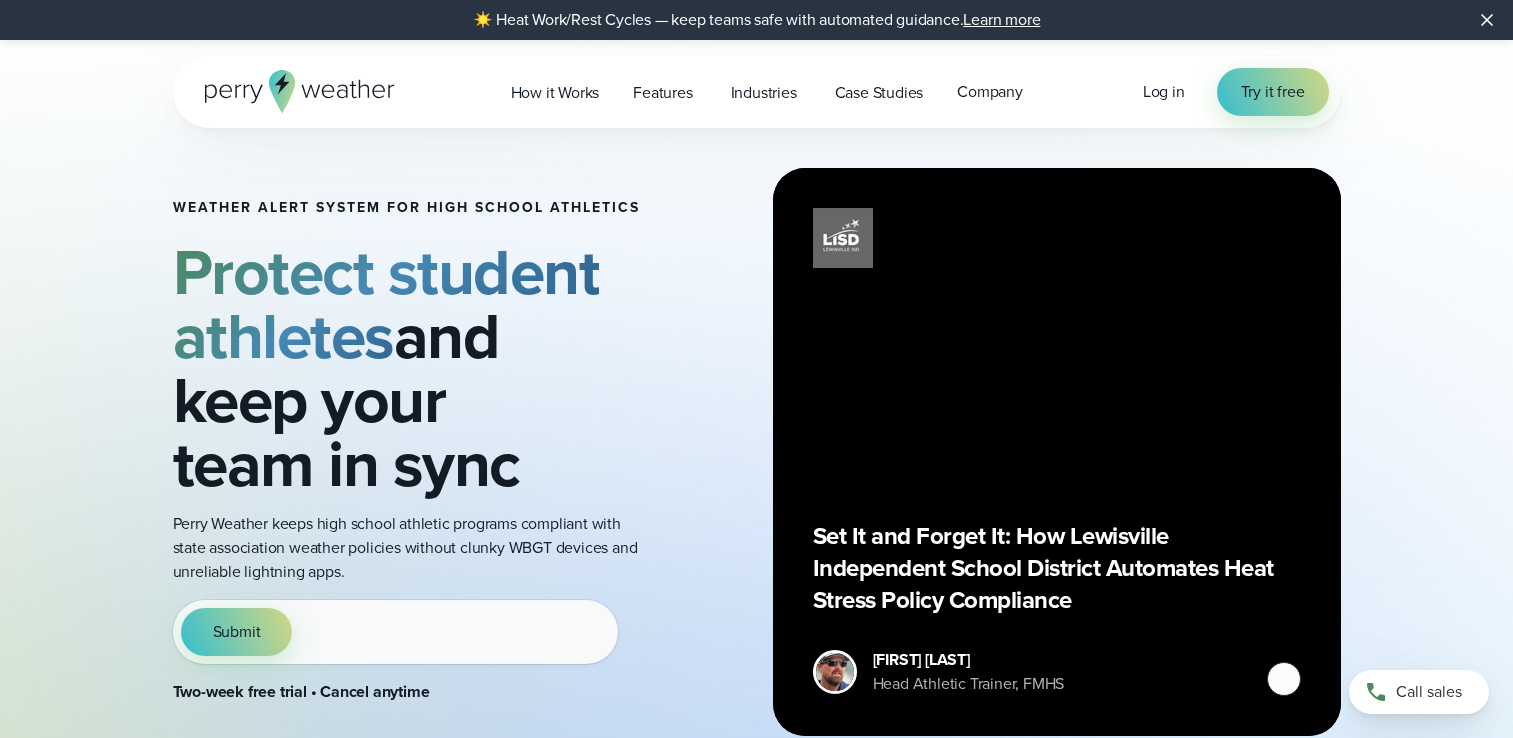 scroll, scrollTop: 0, scrollLeft: 0, axis: both 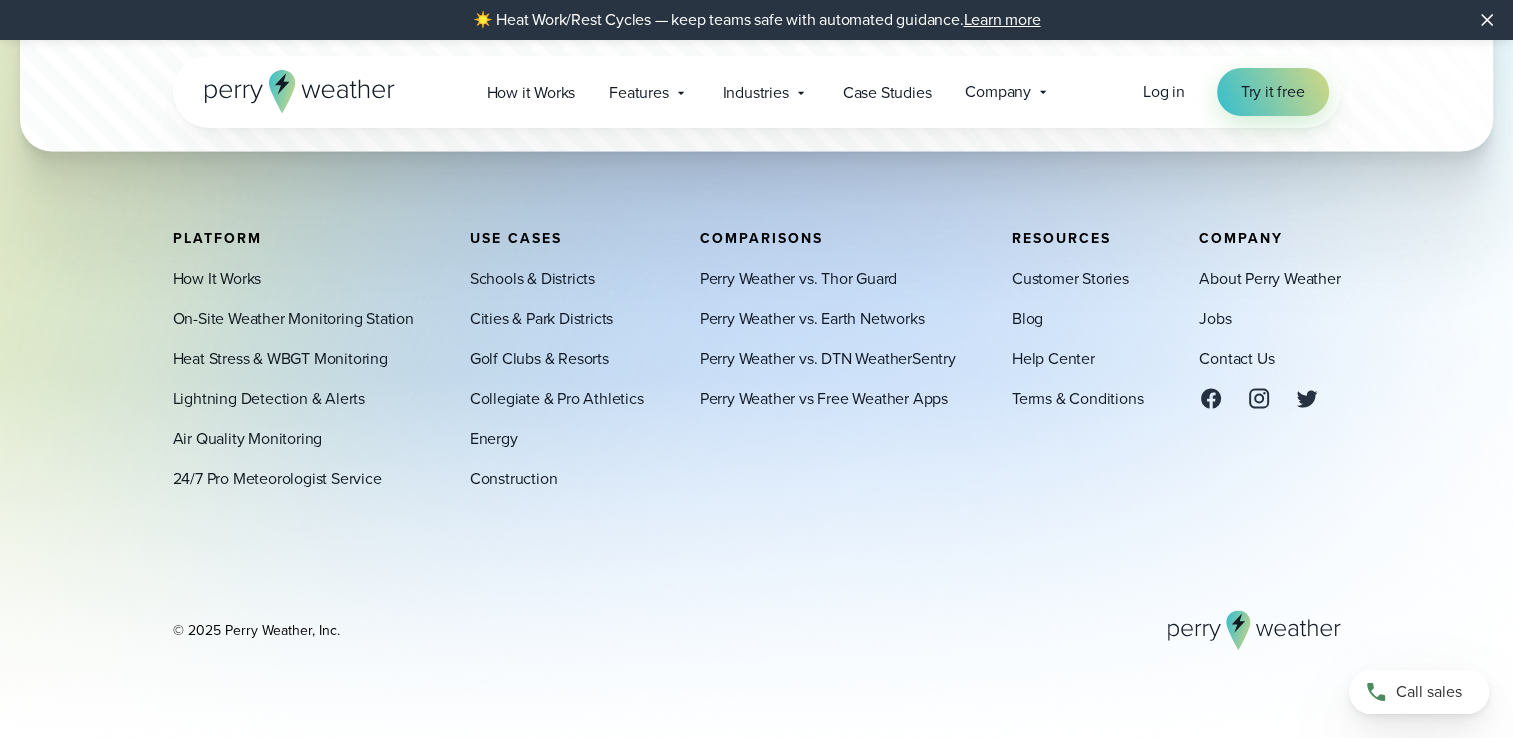 click on "How It Works
On-Site Weather Monitoring Station
Heat Stress & WBGT Monitoring
Lightning Detection & Alerts
Air Quality Monitoring
24/7 Pro Meteorologist Service" at bounding box center [293, 378] 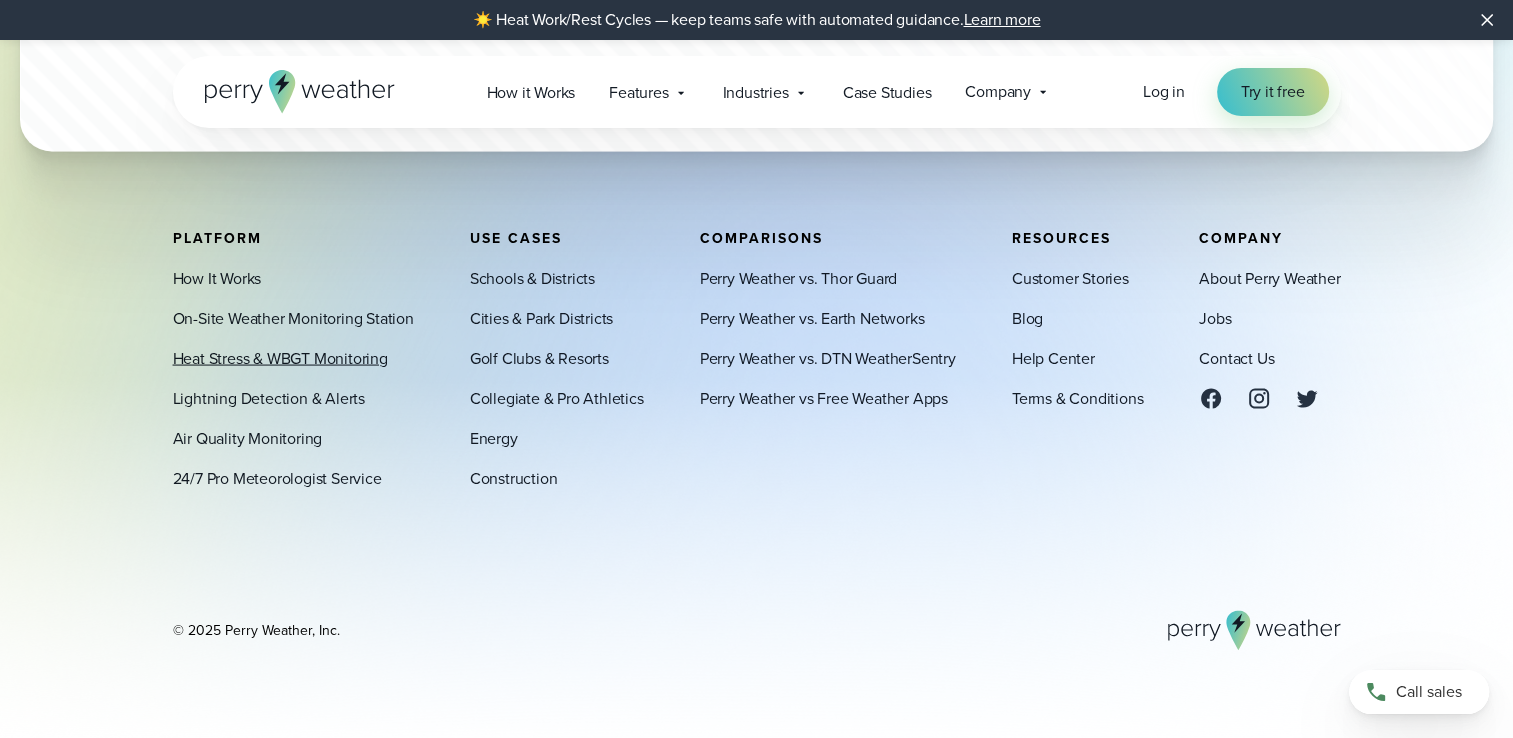 click on "Heat Stress & WBGT Monitoring" at bounding box center (280, 358) 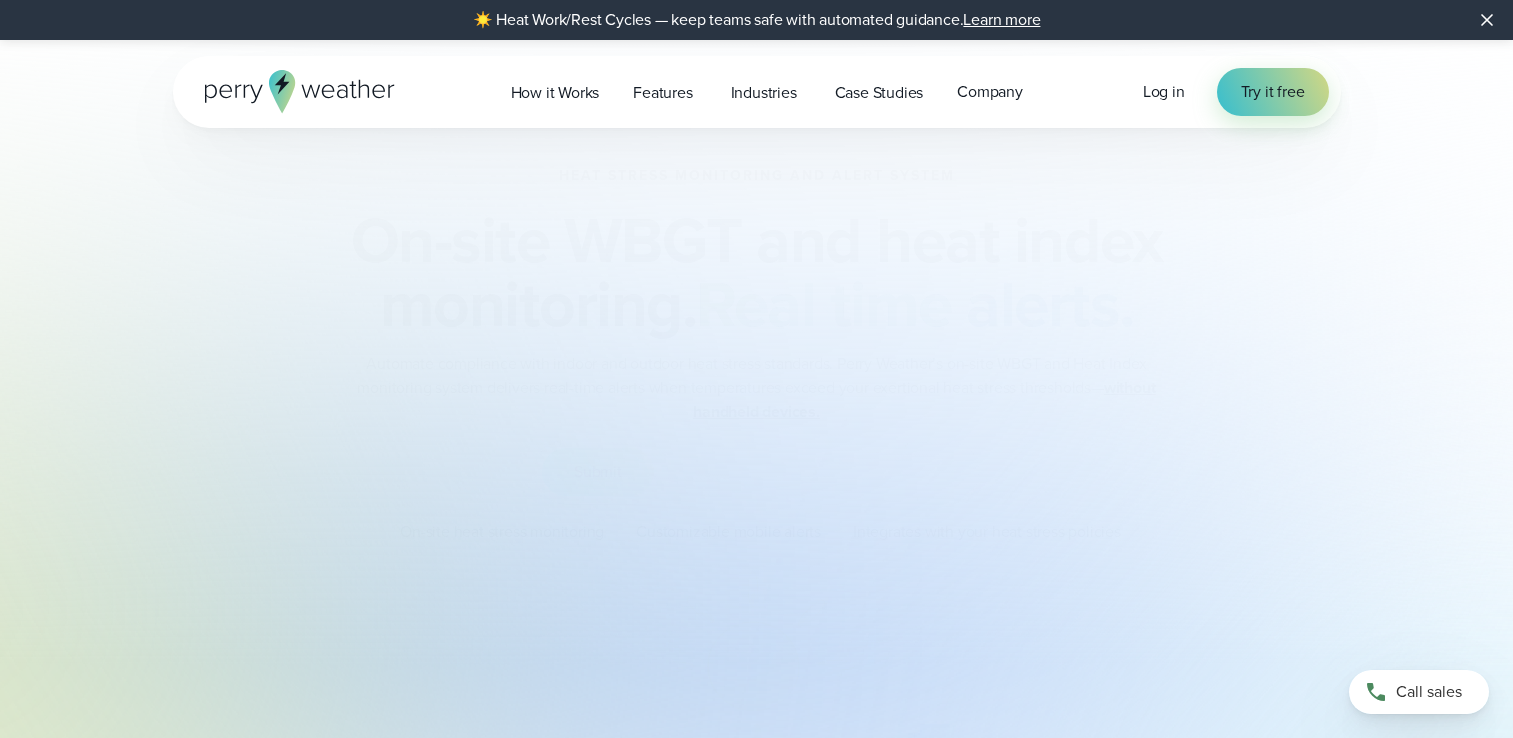 scroll, scrollTop: 0, scrollLeft: 0, axis: both 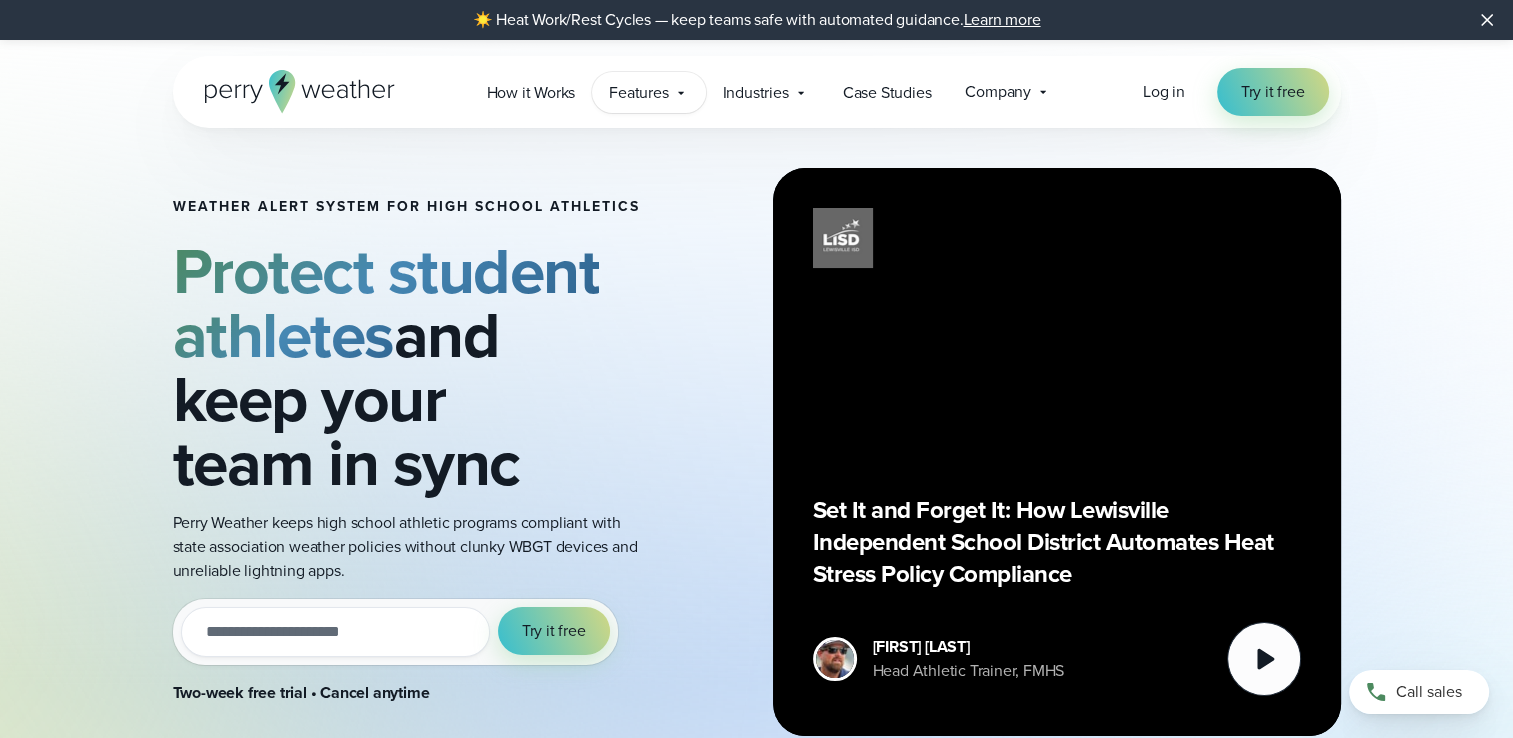 click 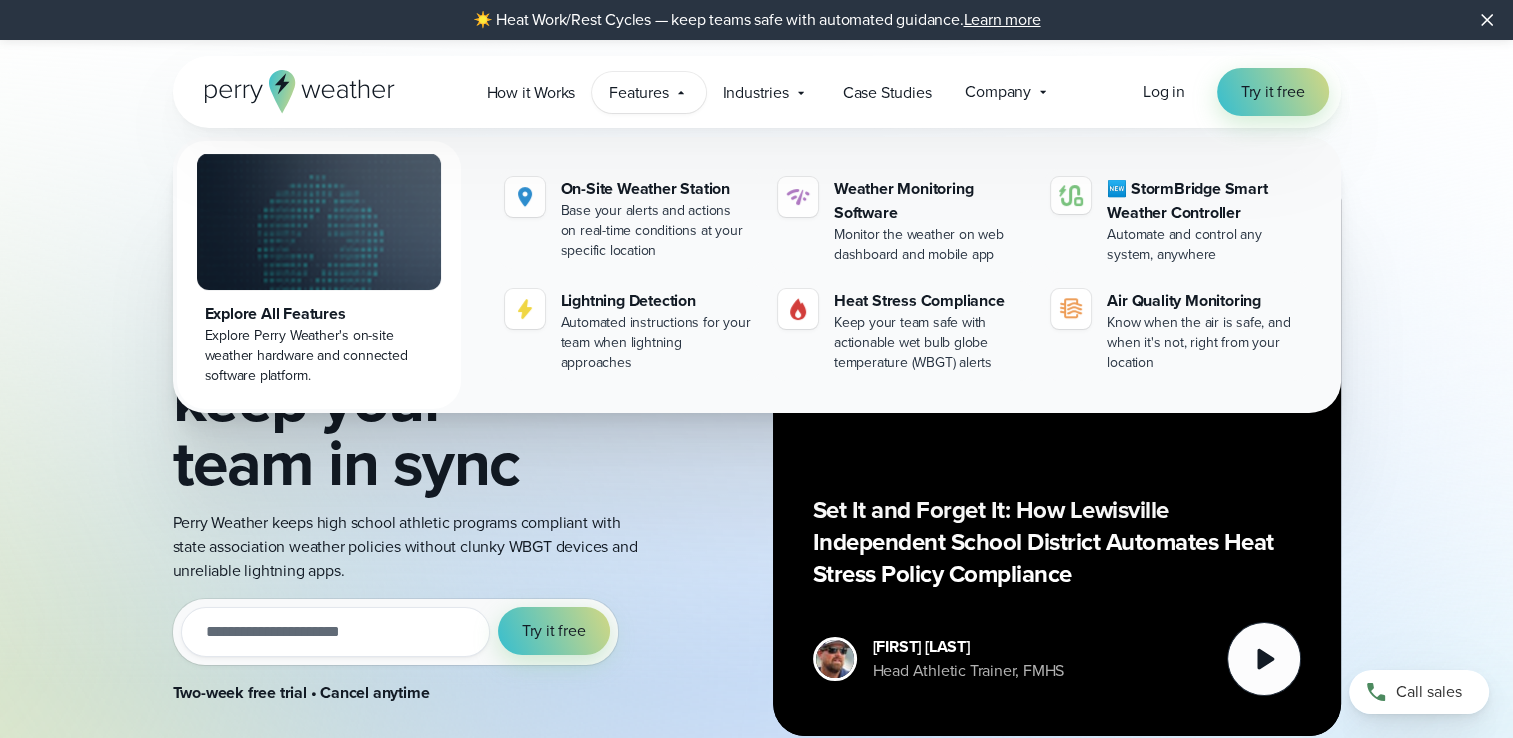click 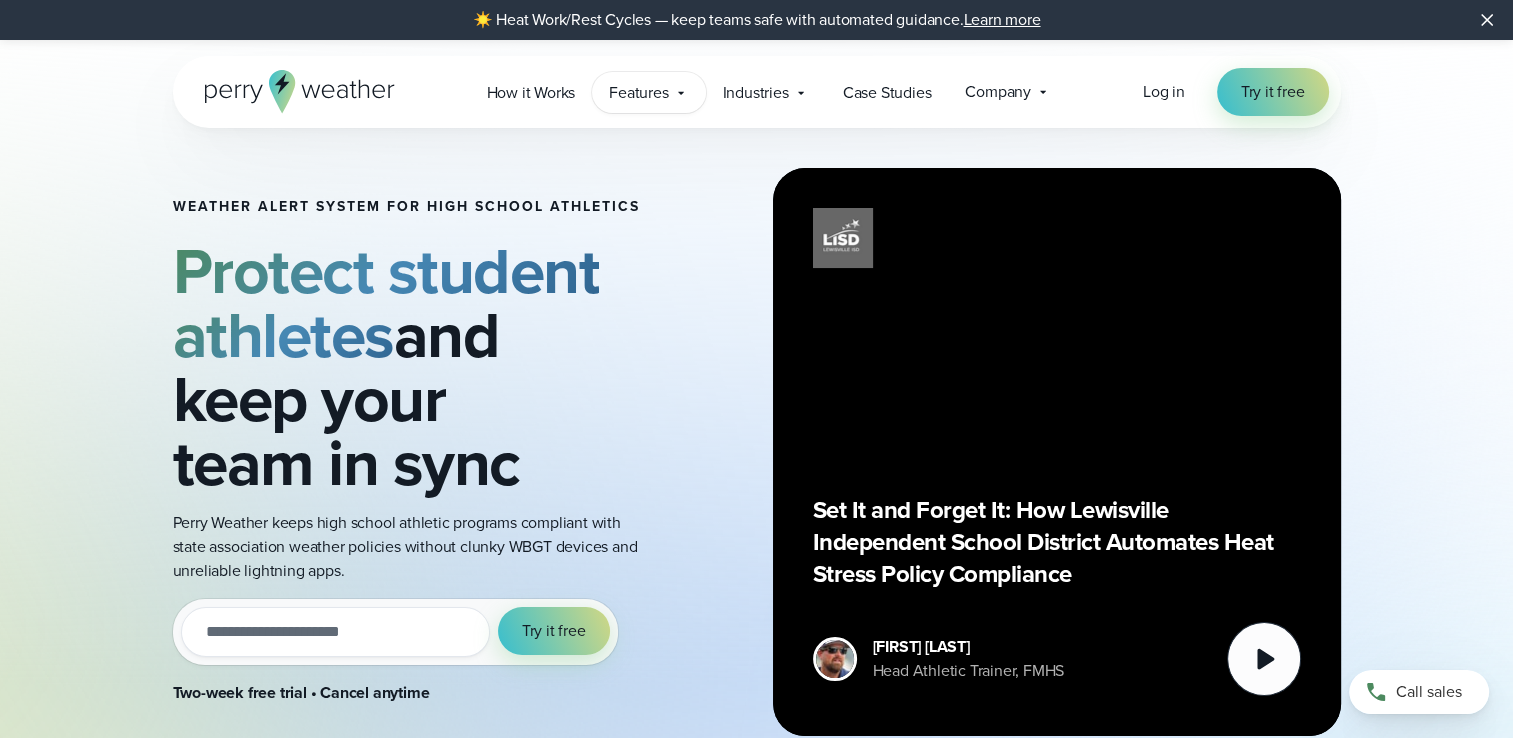 click 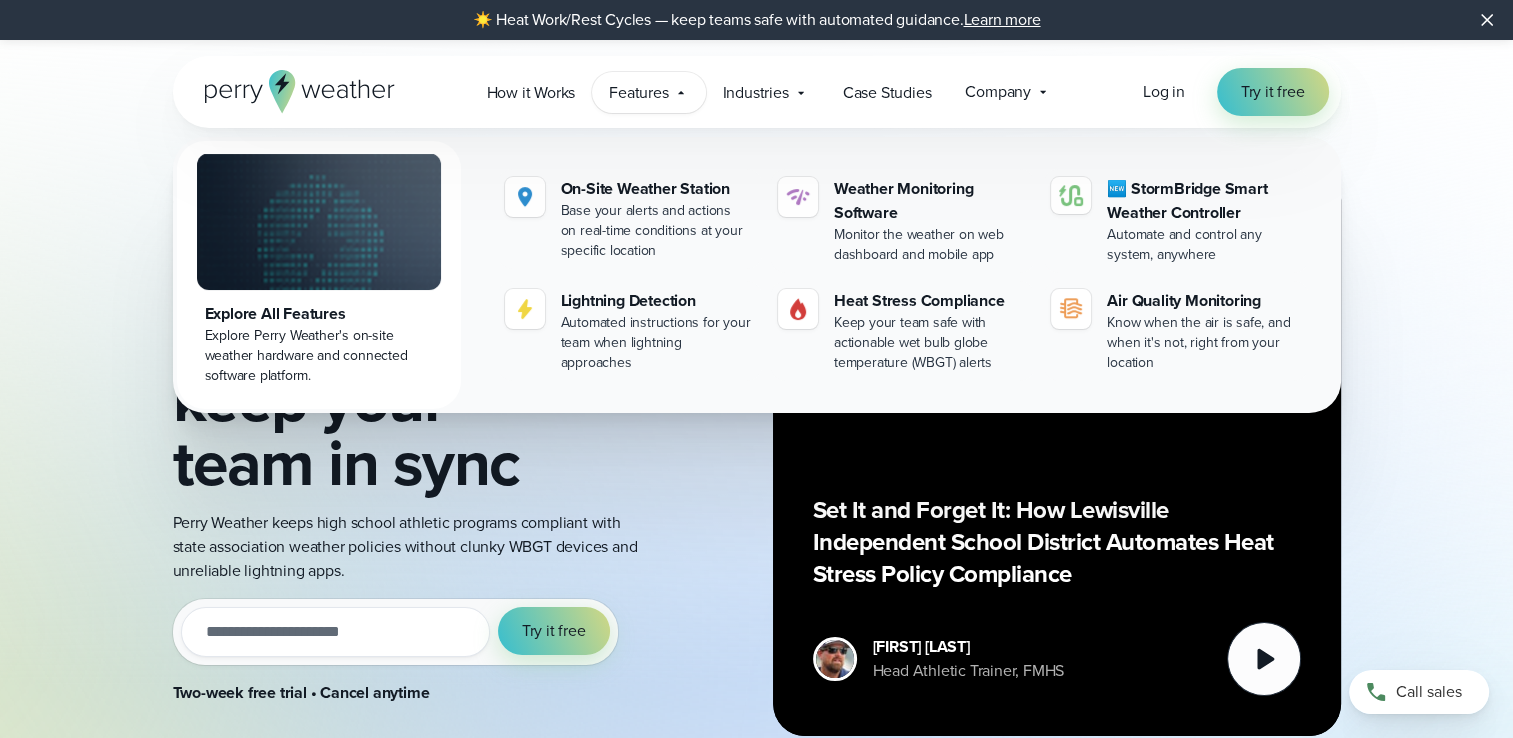 click 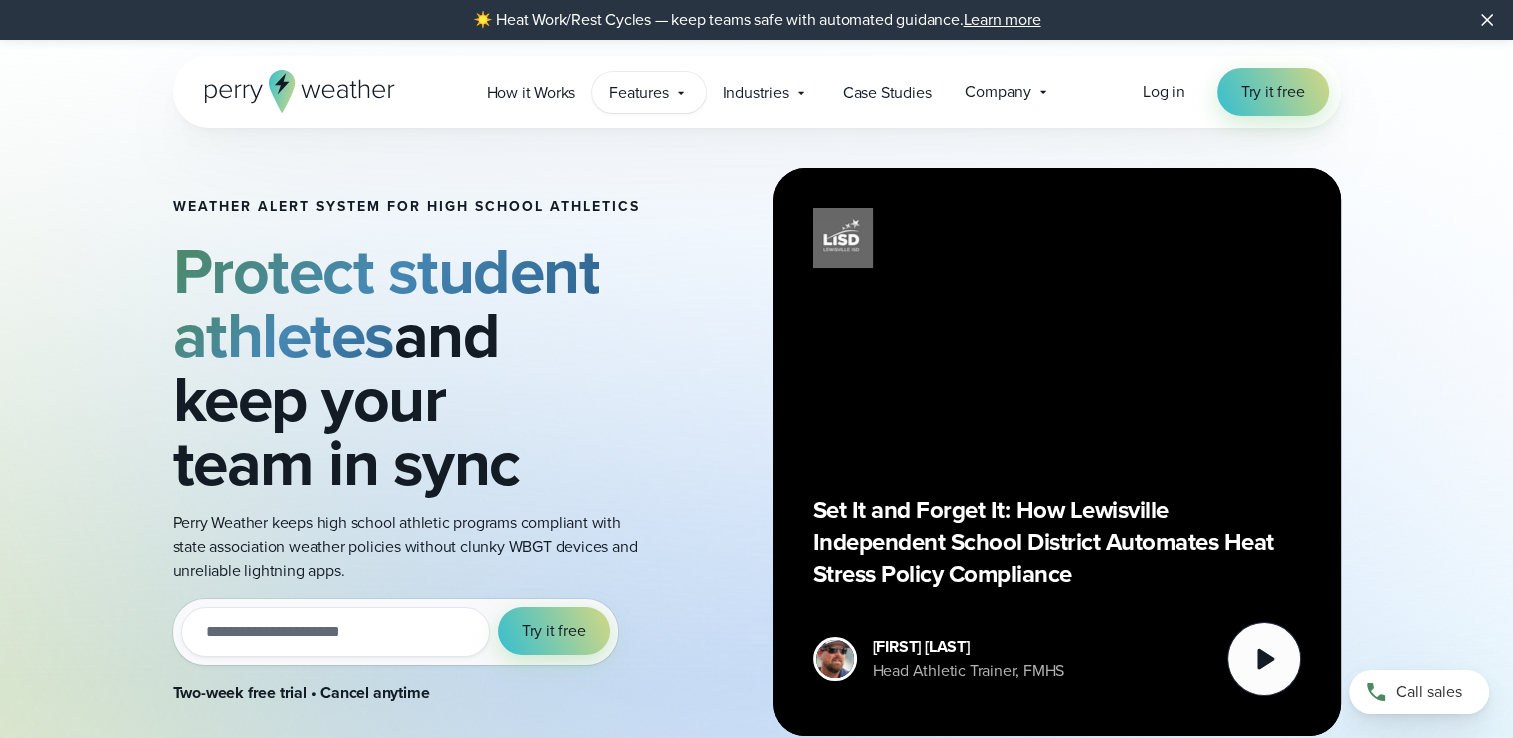 click 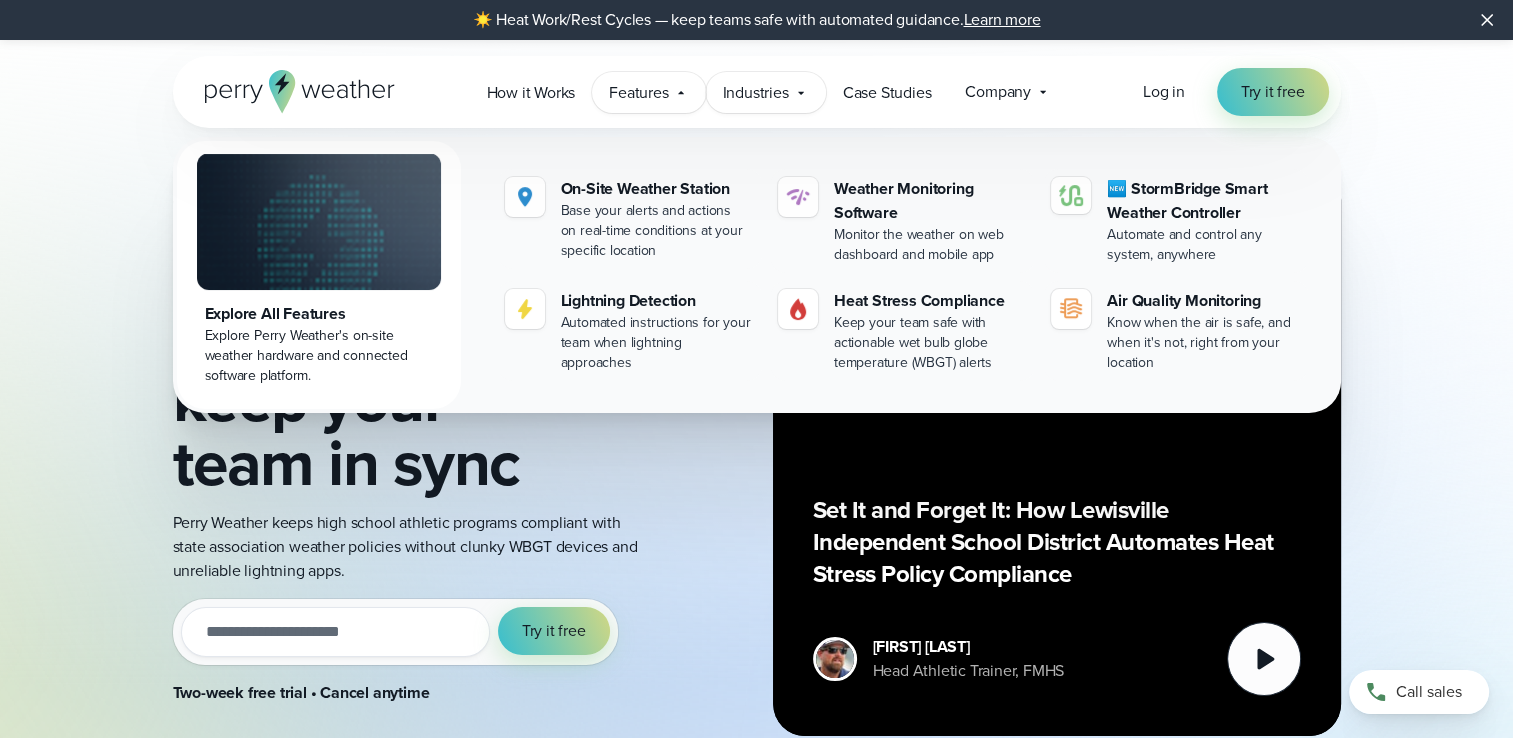 click on "Industries
Featured Case Study
How PGA of America is Prioritizing Golfer Safety with Perry Weather" at bounding box center (766, 92) 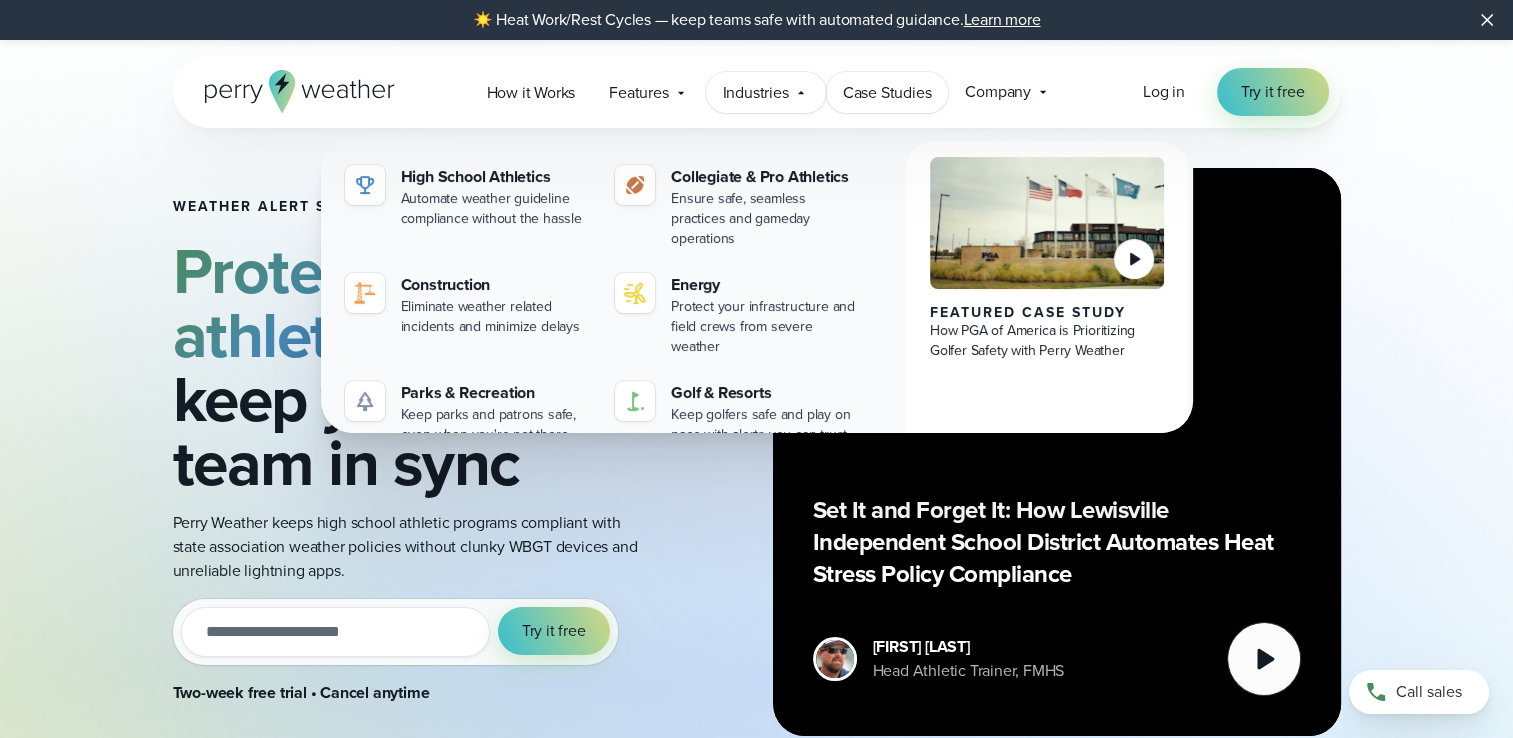 click on "Case Studies" at bounding box center (887, 93) 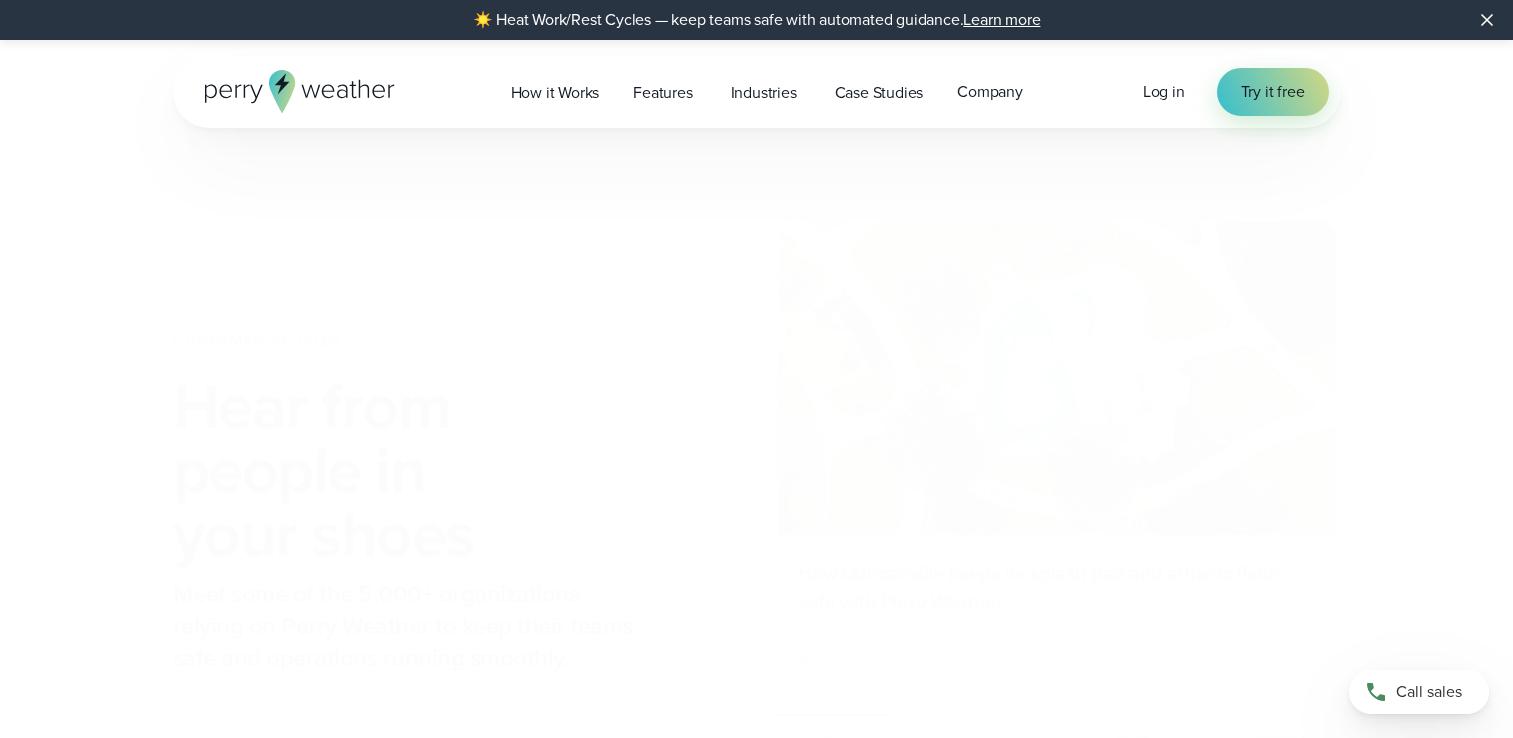 scroll, scrollTop: 0, scrollLeft: 0, axis: both 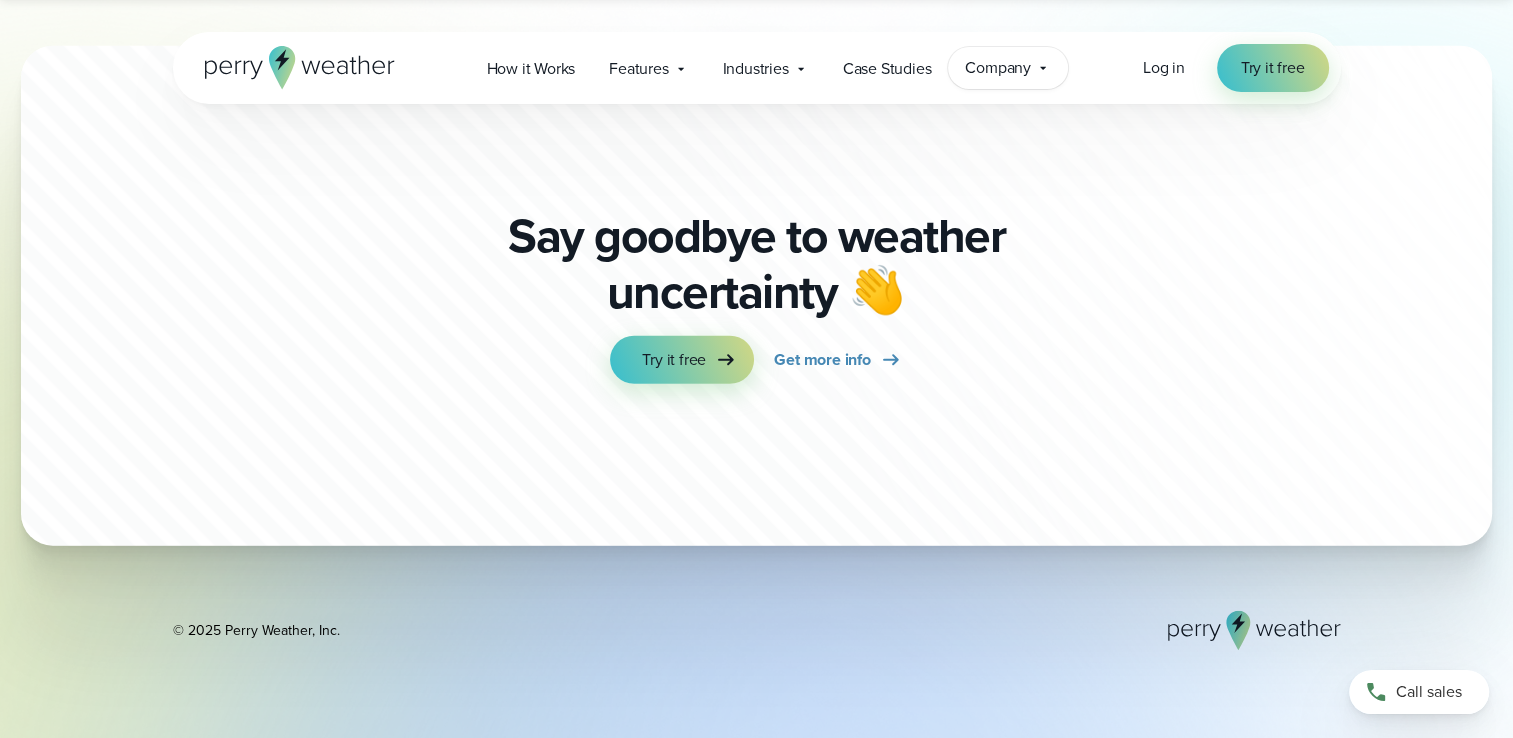click on "Company" at bounding box center (998, 68) 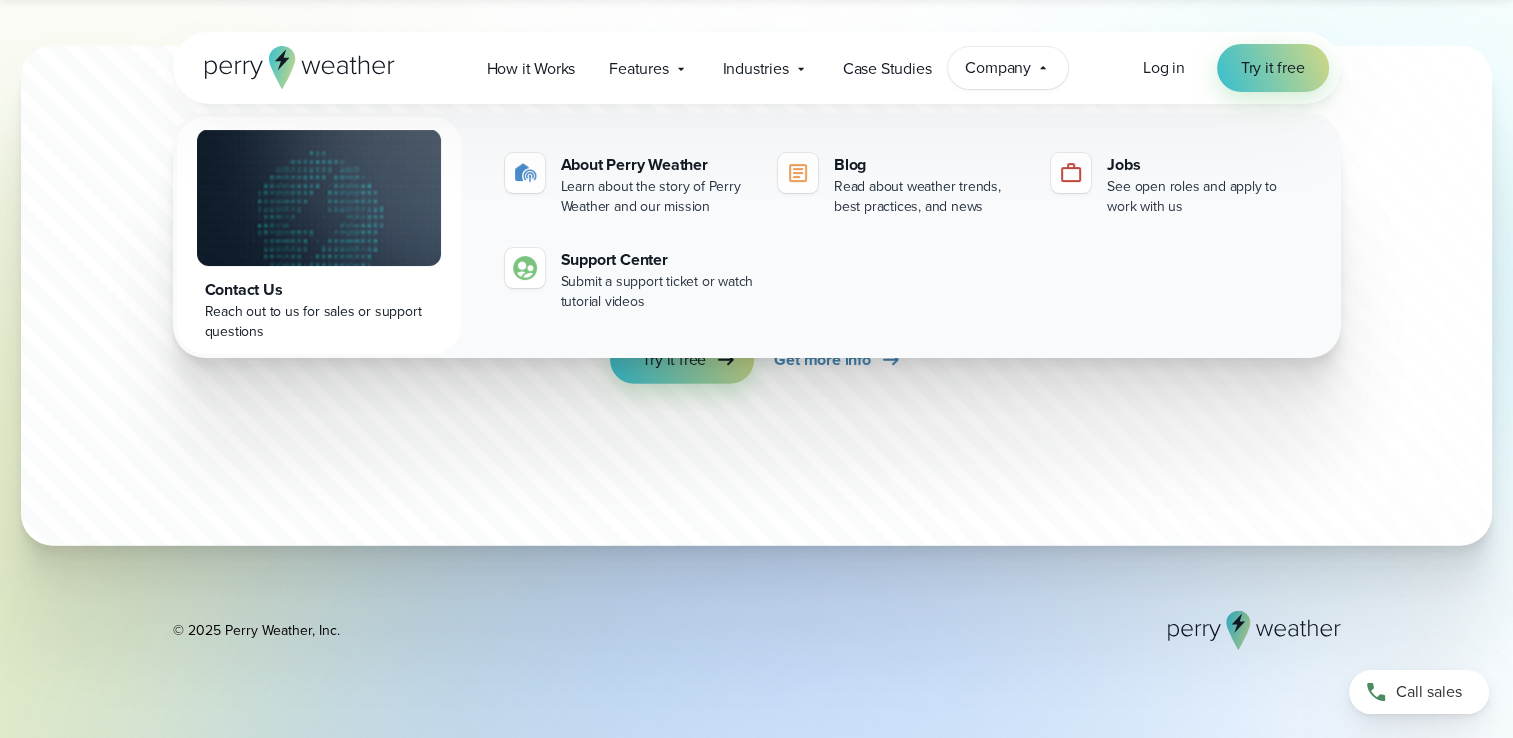 click on "Reach out to us for sales or support questions" at bounding box center [319, 322] 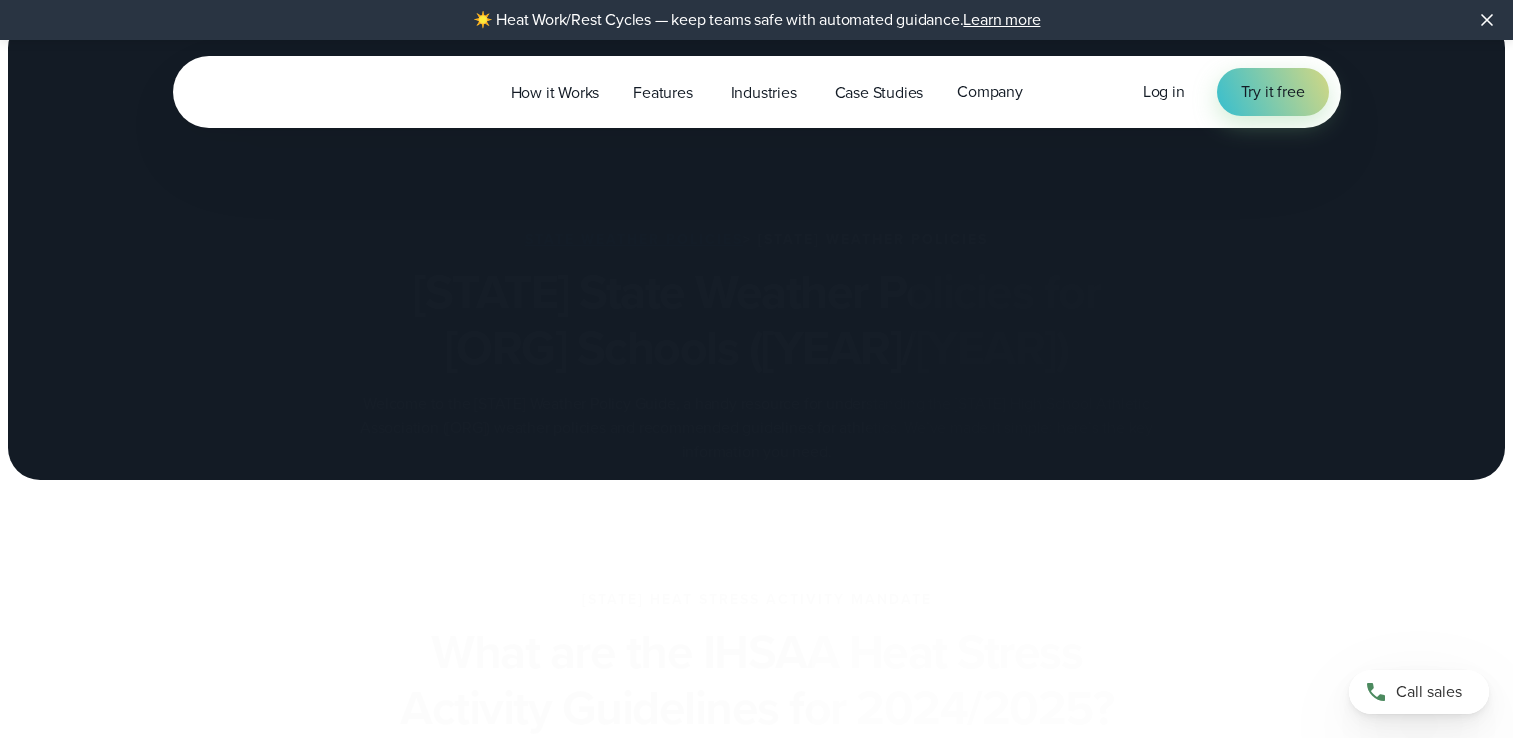 scroll, scrollTop: 0, scrollLeft: 0, axis: both 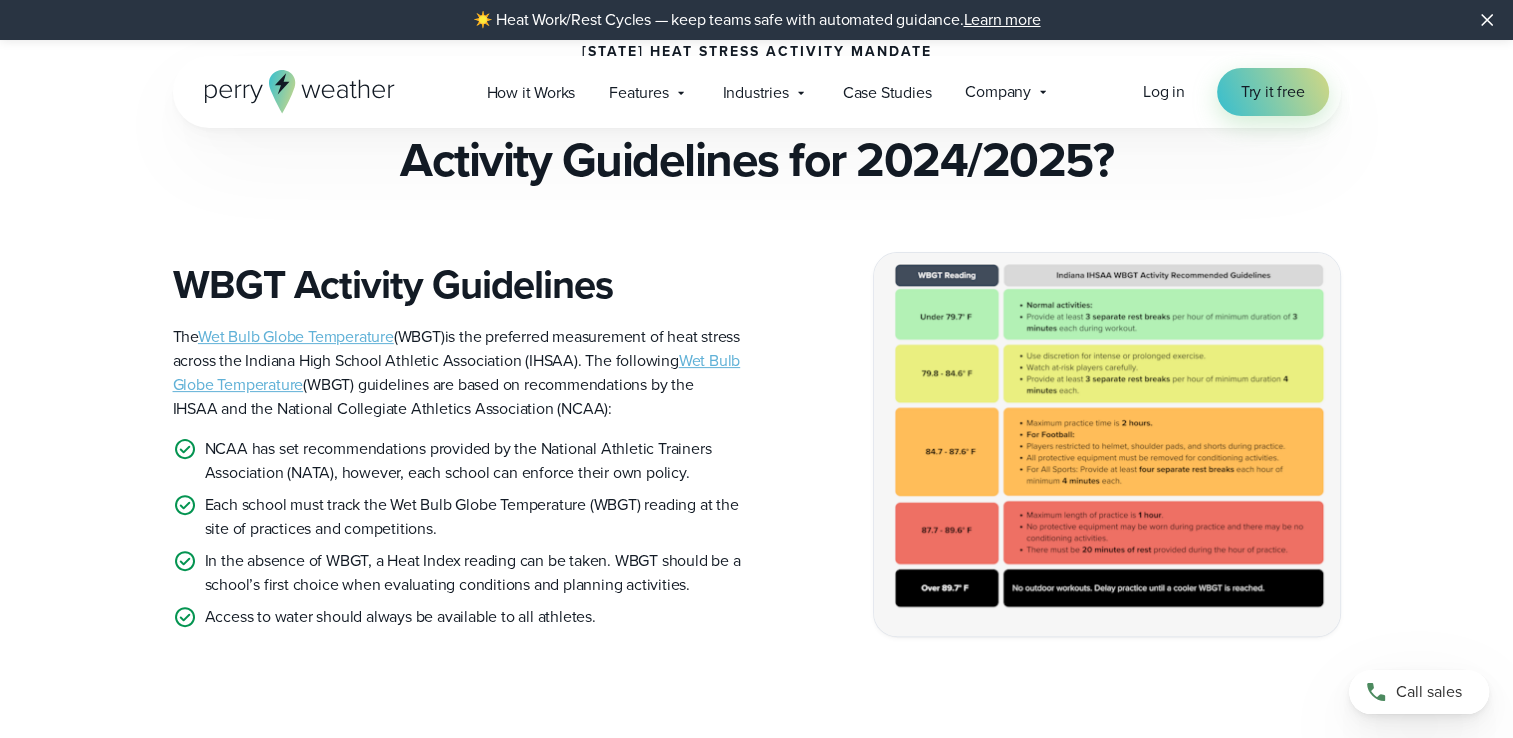 click on "WBGT Activity Guidelines
The  Wet Bulb Globe Temperature  (WBGT)  is the preferred measurement of heat stress across the [STATE] High School Athletic Association ([ORG]). The following  Wet Bulb Globe Temperature  (WBGT) guidelines are based on recommendations by the [ORG] and the [ORG] Collegiate Athletics Association ([ORG]):
[ORG] has set recommendations provided by the [ORG] Athletic Trainers Association ([ORG]), however, each school can enforce their own policy.
Each school must track the Wet Bulb Globe Temperature (WBGT) reading at the site of practices and competitions.
Access to water should always be available to all athletes." at bounding box center (457, 445) 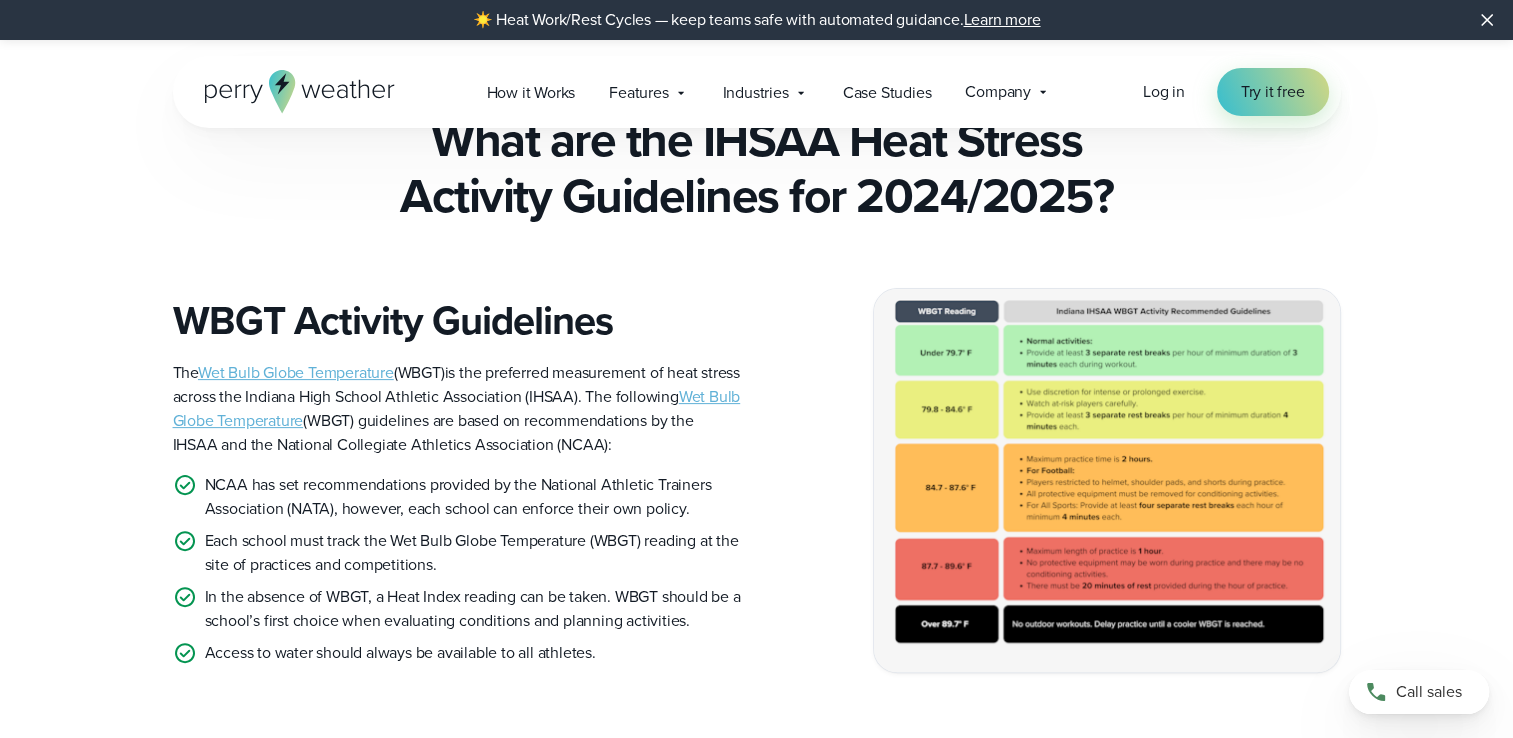 scroll, scrollTop: 500, scrollLeft: 0, axis: vertical 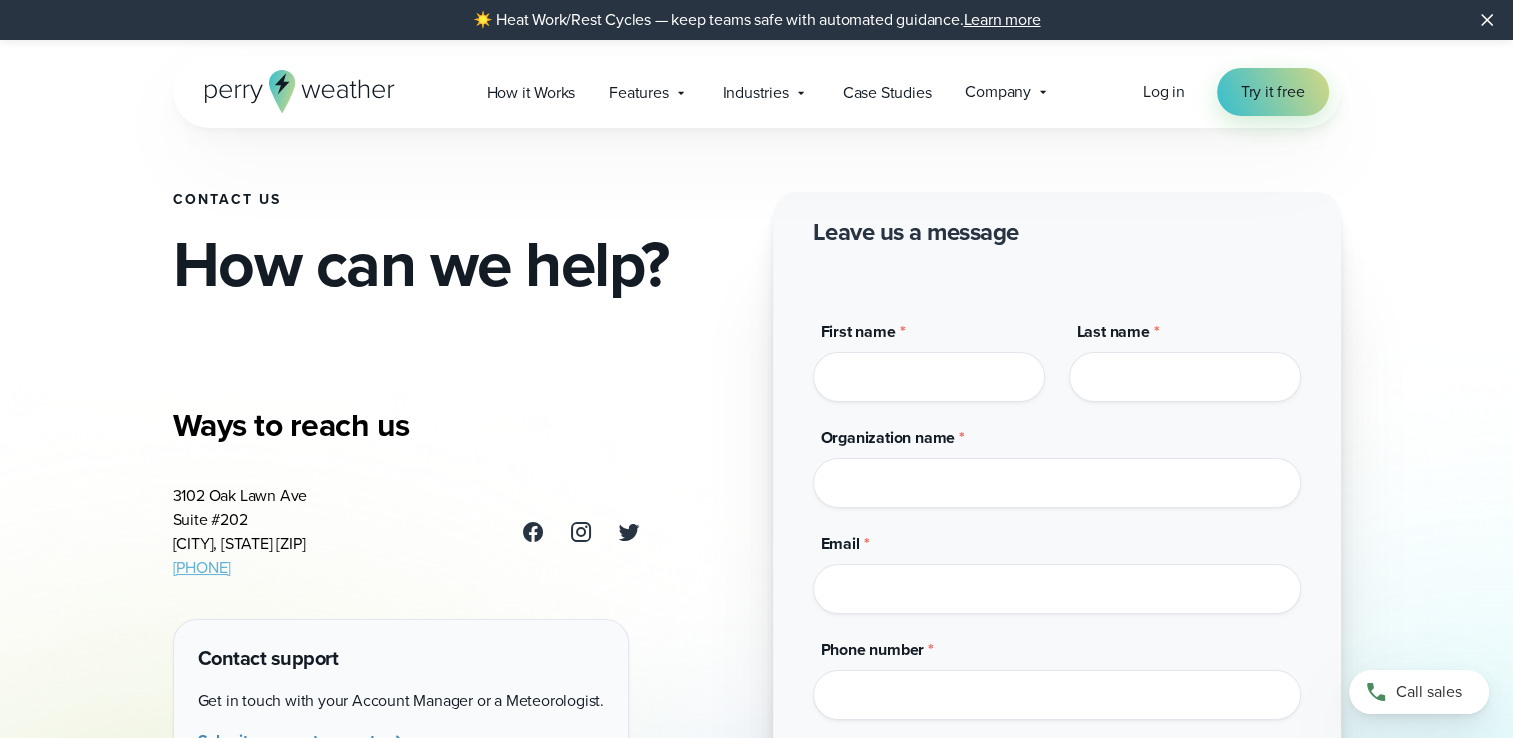 click on "How can we help?" at bounding box center [457, 264] 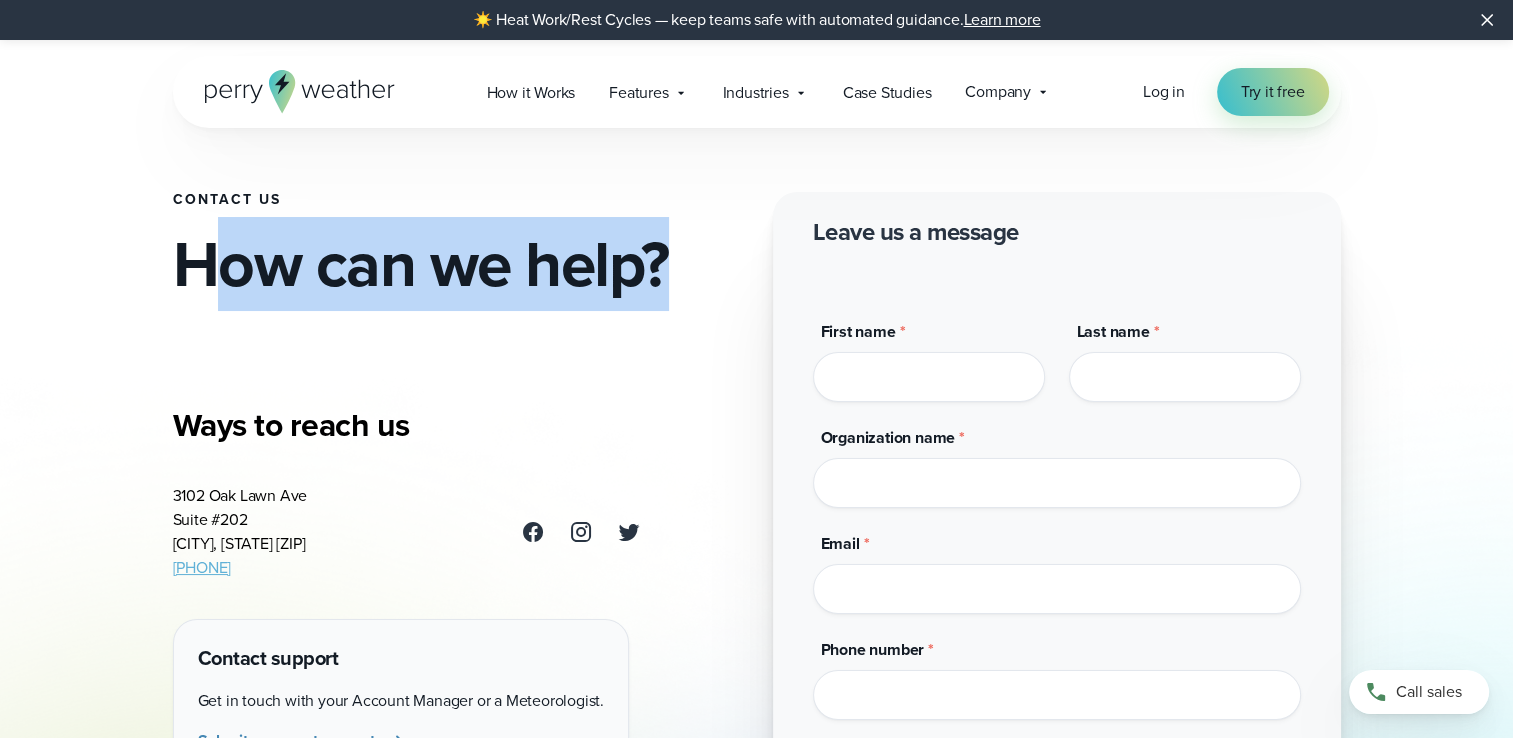 drag, startPoint x: 680, startPoint y: 268, endPoint x: 204, endPoint y: 294, distance: 476.70956 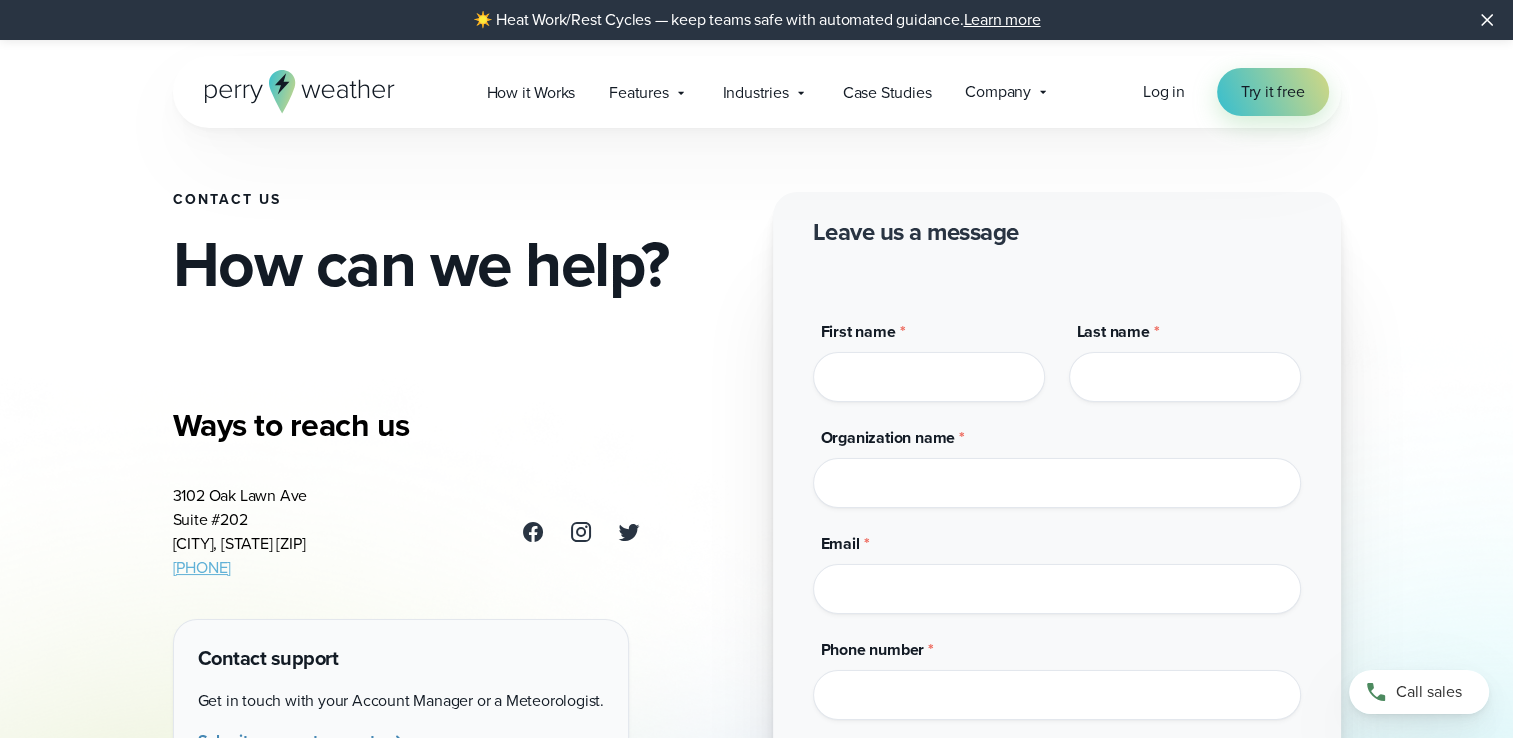 drag, startPoint x: 204, startPoint y: 294, endPoint x: 135, endPoint y: 358, distance: 94.11163 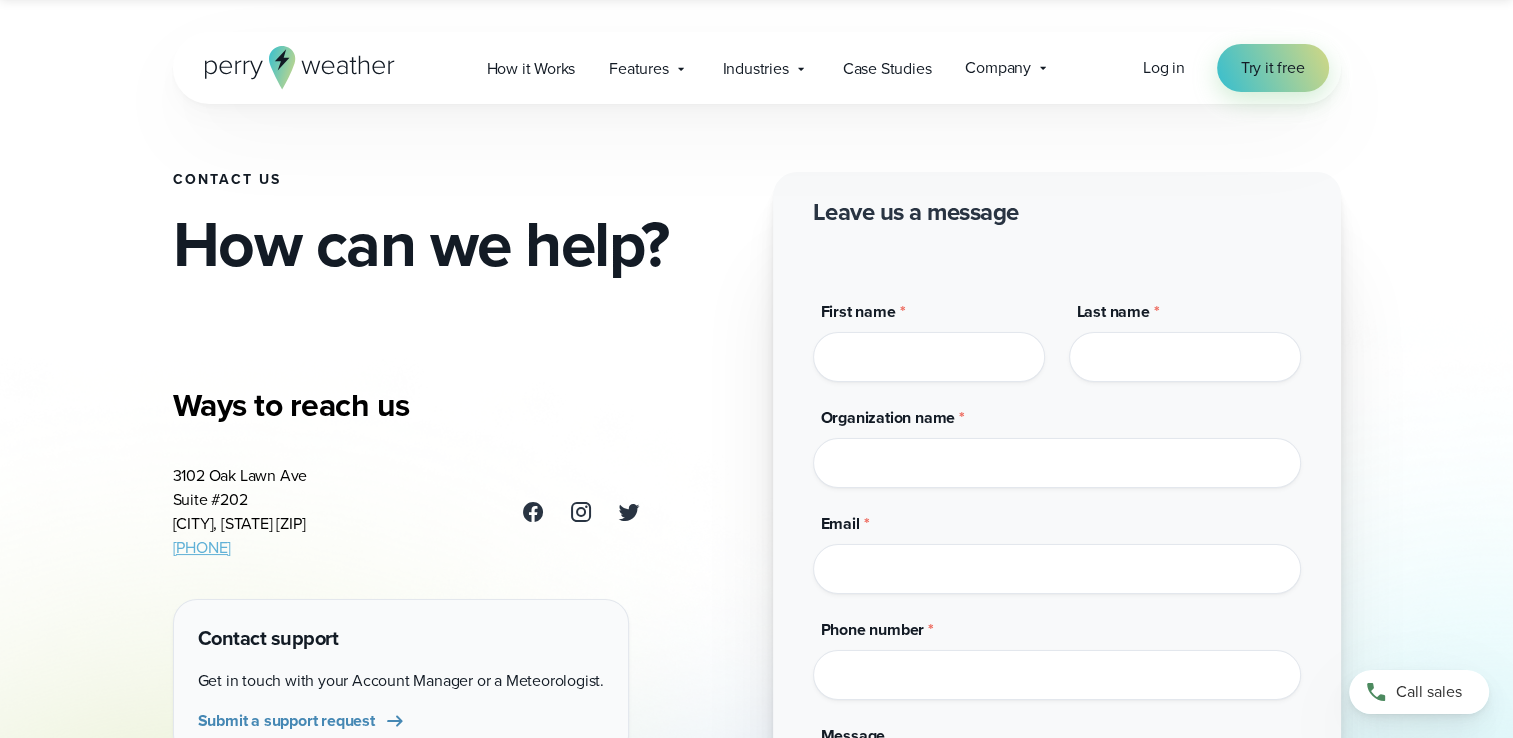 scroll, scrollTop: 0, scrollLeft: 0, axis: both 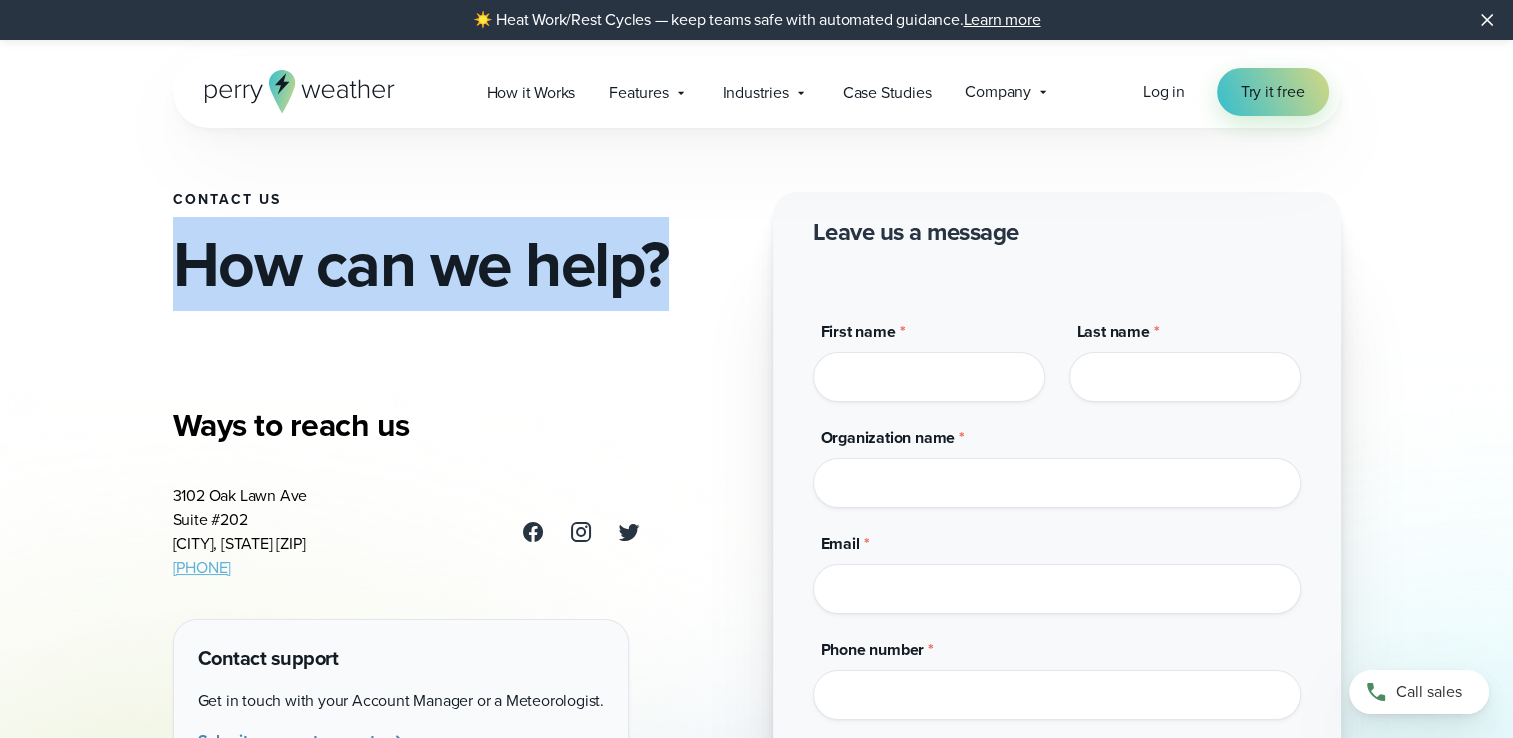 drag, startPoint x: 173, startPoint y: 263, endPoint x: 731, endPoint y: 293, distance: 558.80585 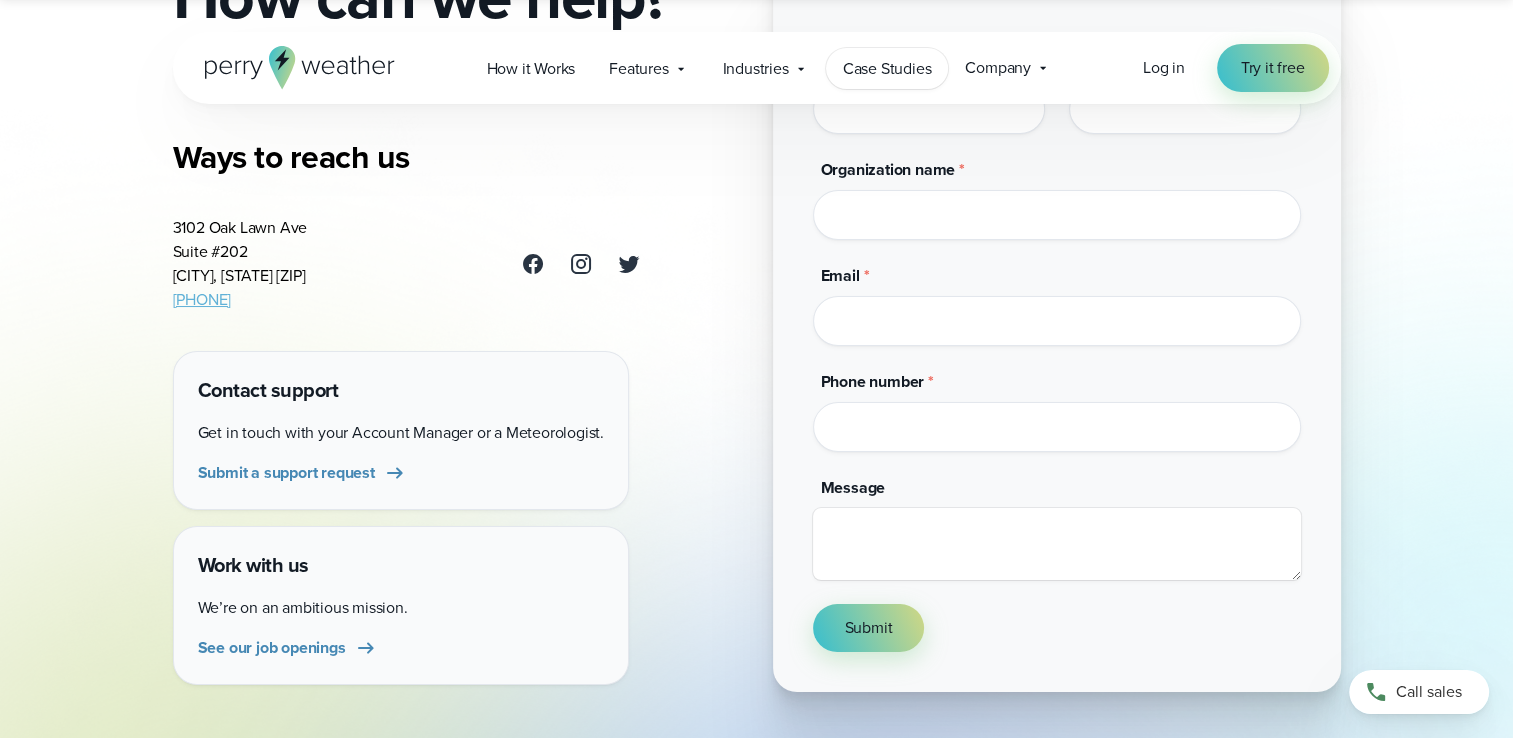 scroll, scrollTop: 100, scrollLeft: 0, axis: vertical 